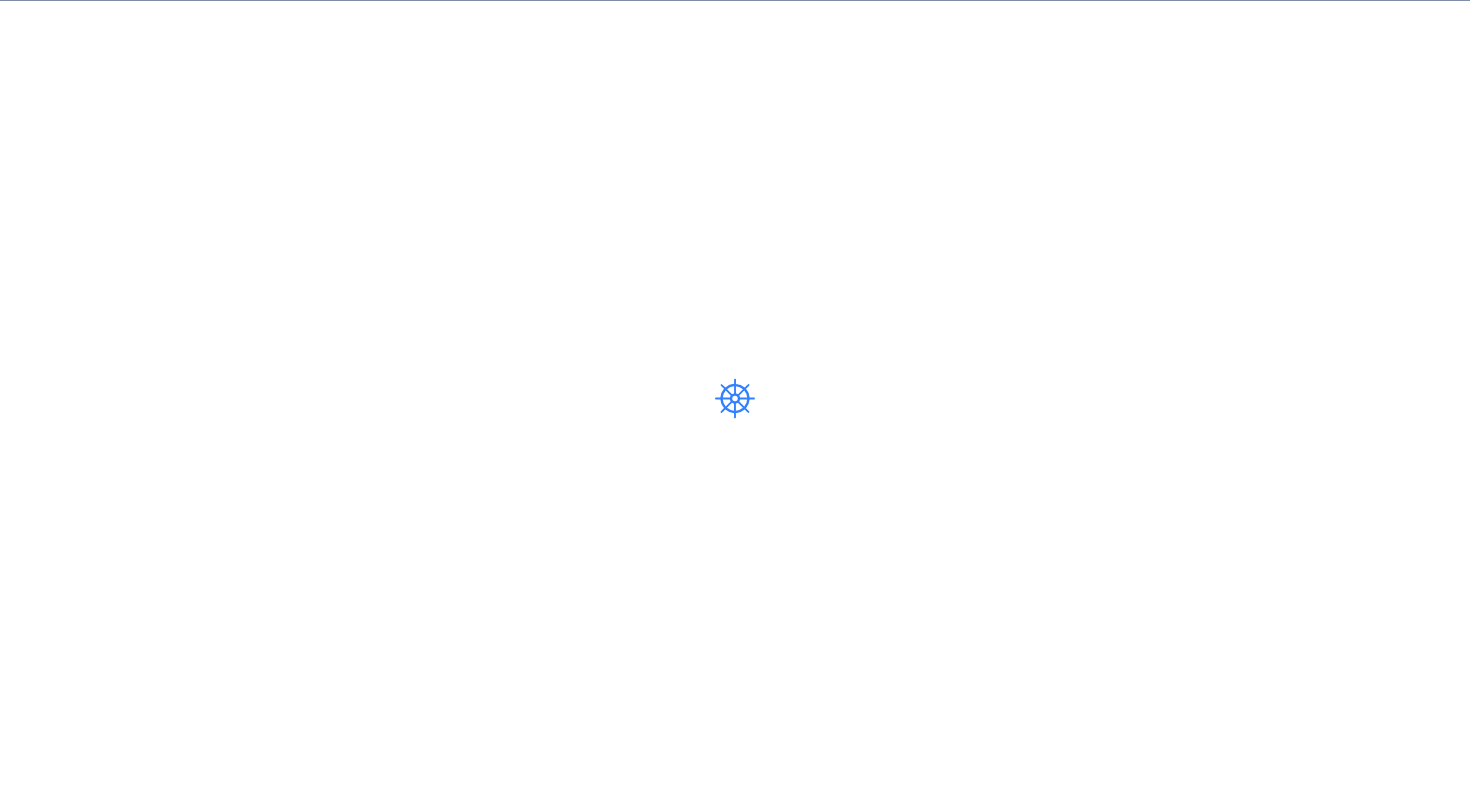 scroll, scrollTop: 0, scrollLeft: 0, axis: both 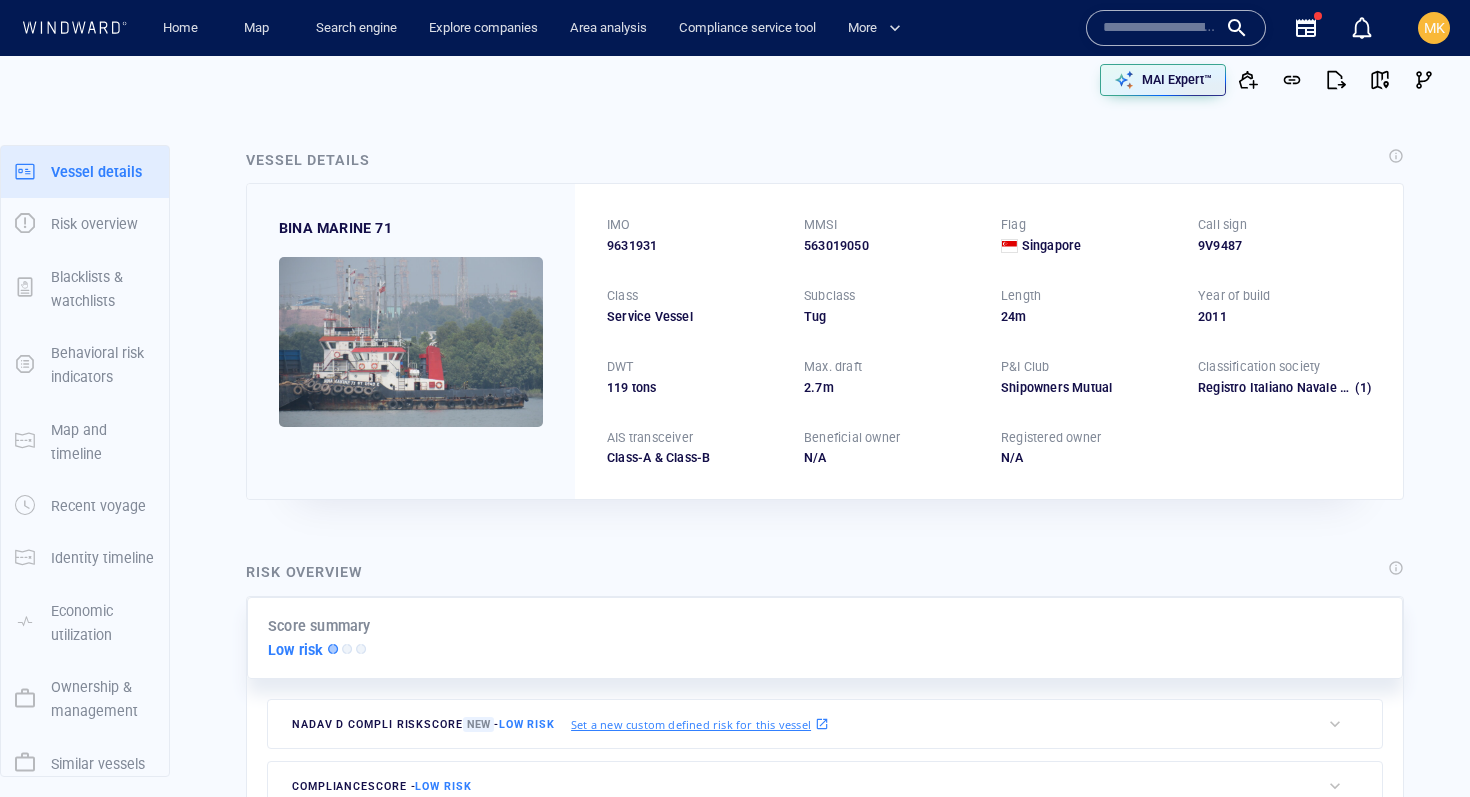 click at bounding box center (1160, 28) 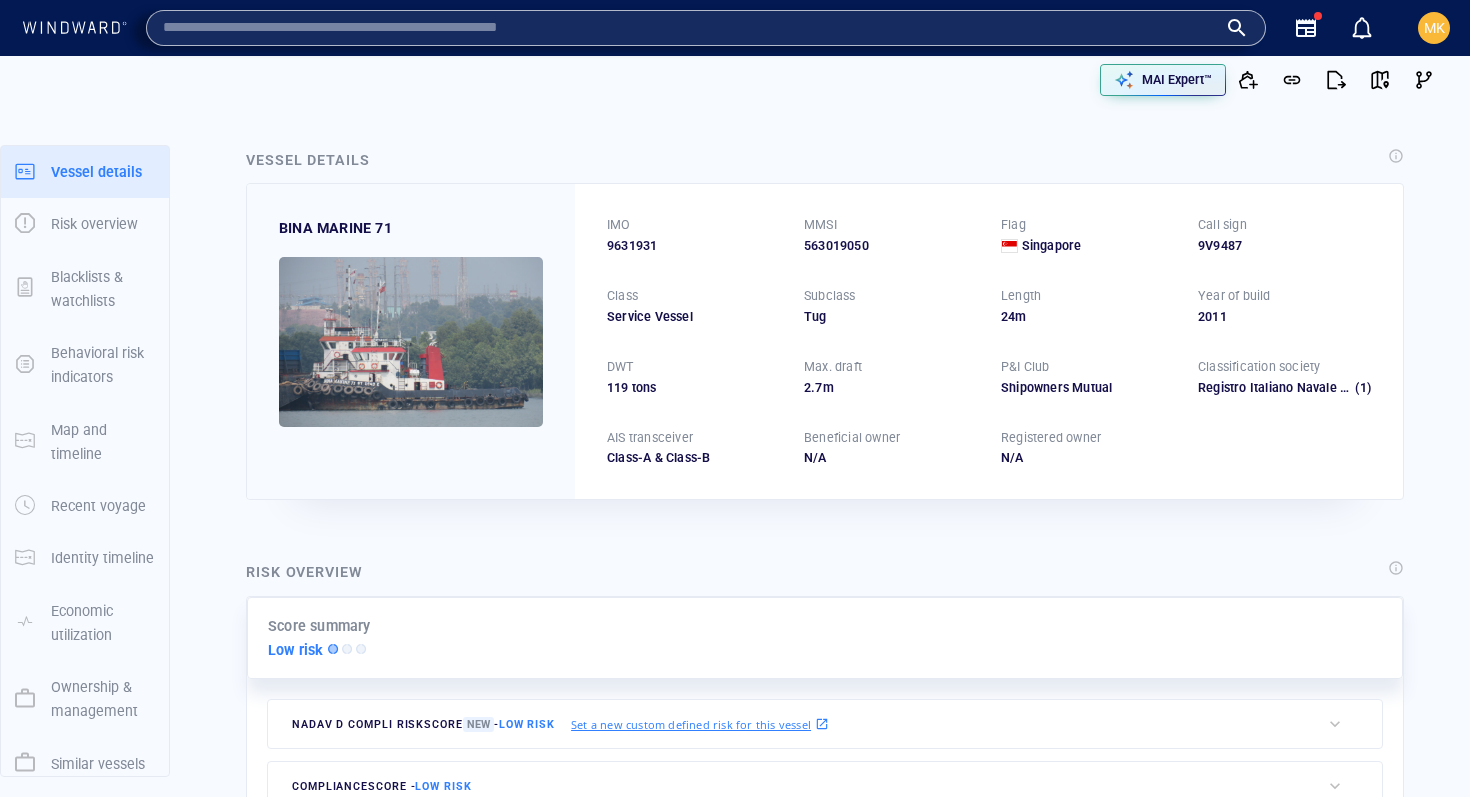 paste on "*******" 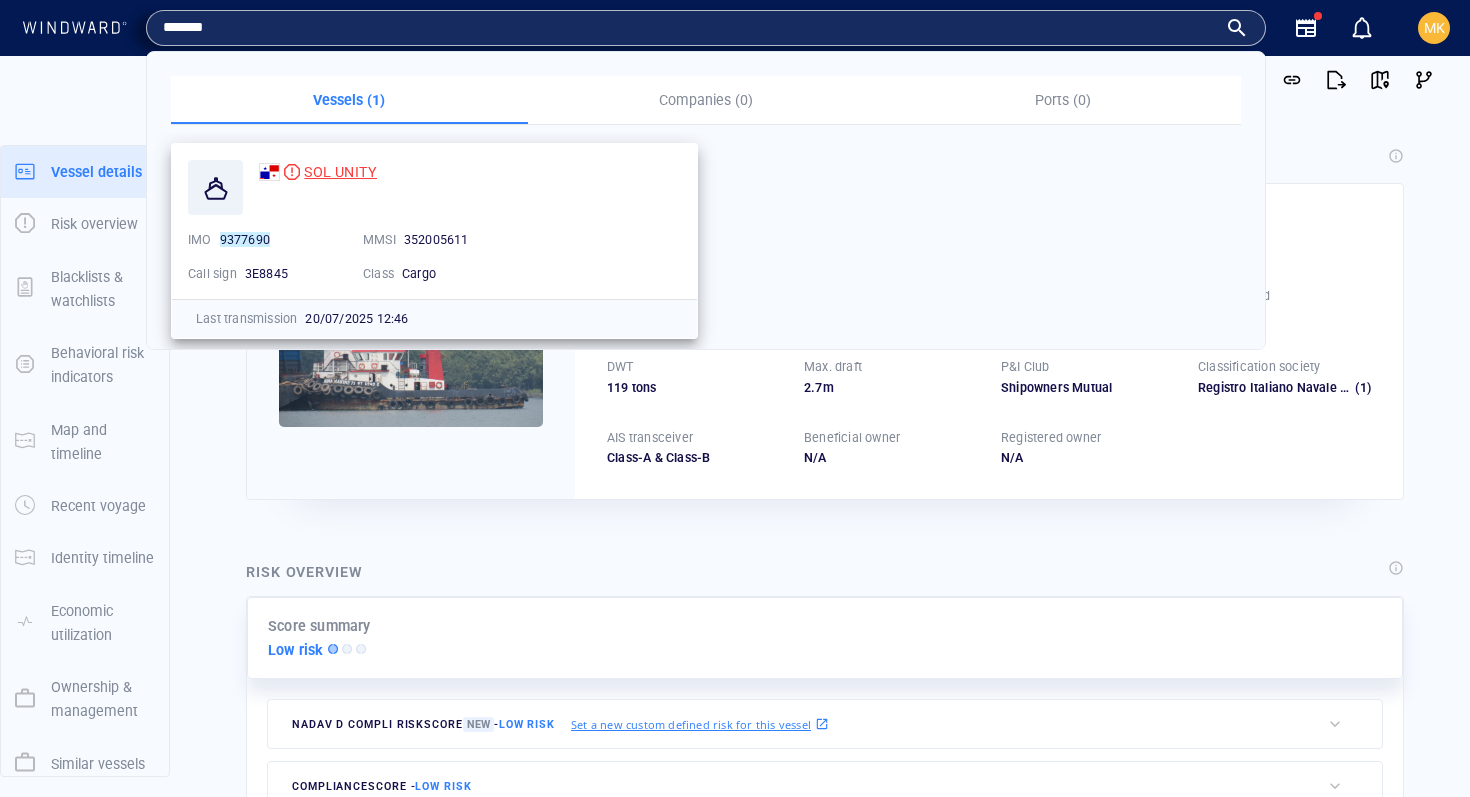 type on "*******" 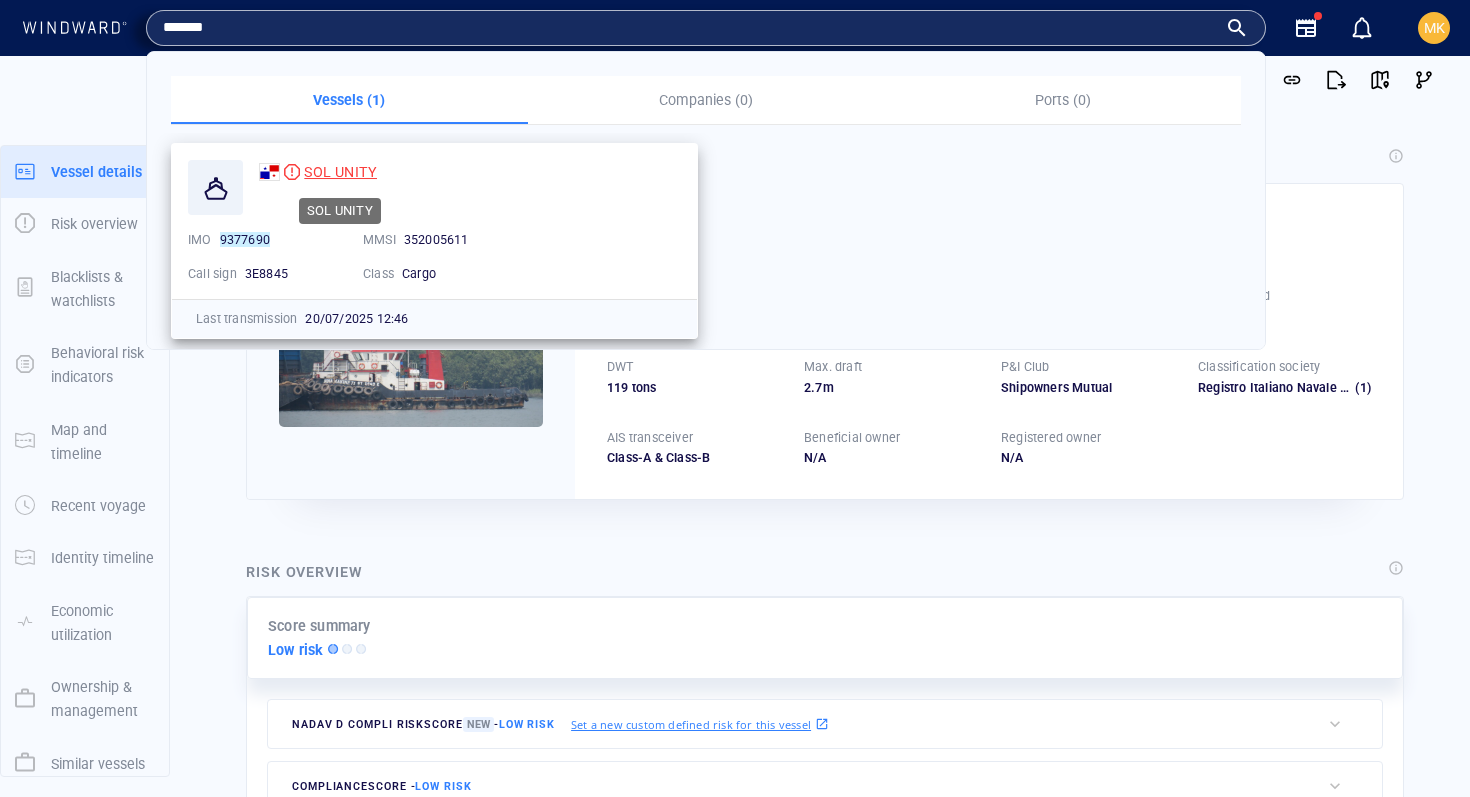 click on "SOL UNITY" at bounding box center [340, 172] 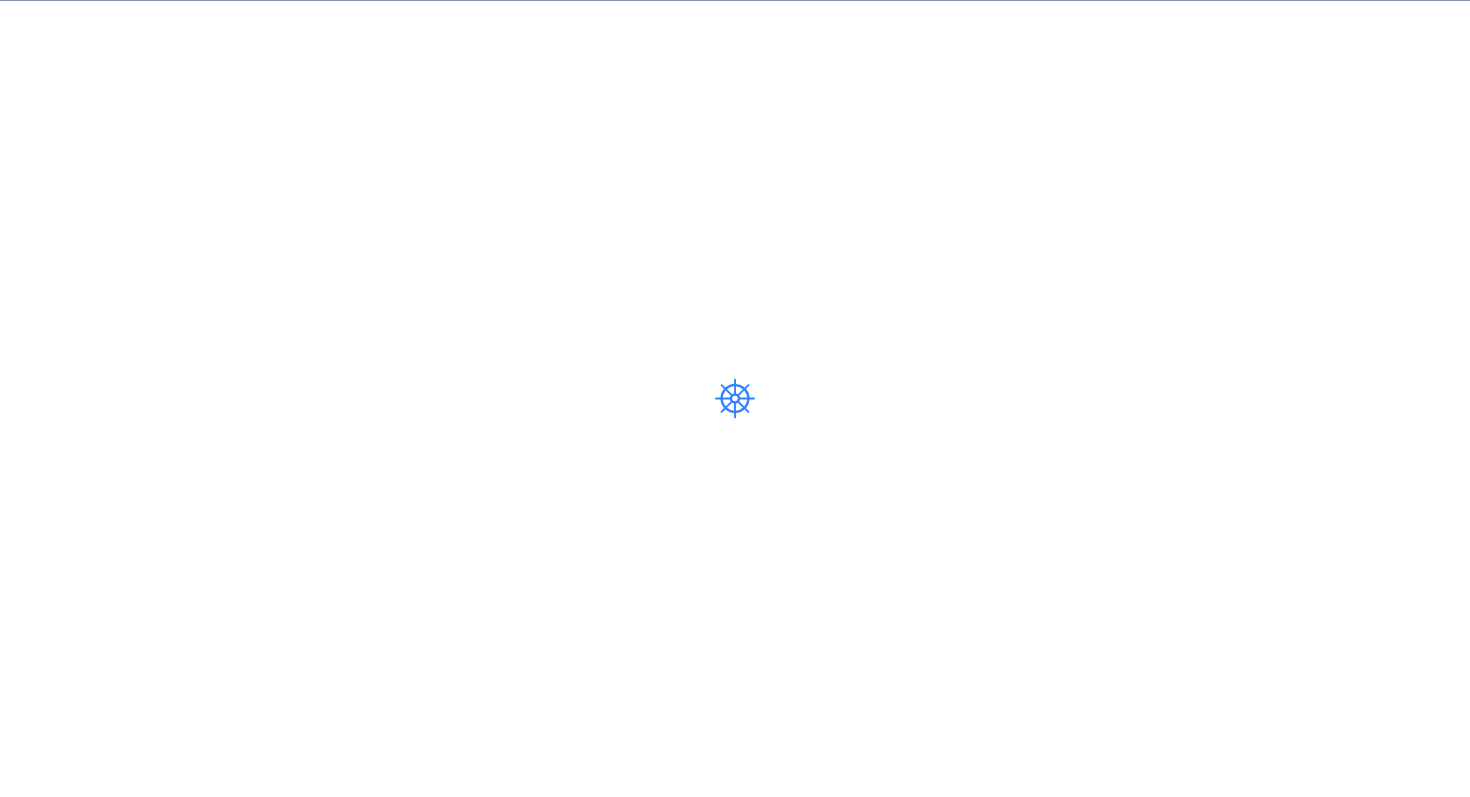 scroll, scrollTop: 0, scrollLeft: 0, axis: both 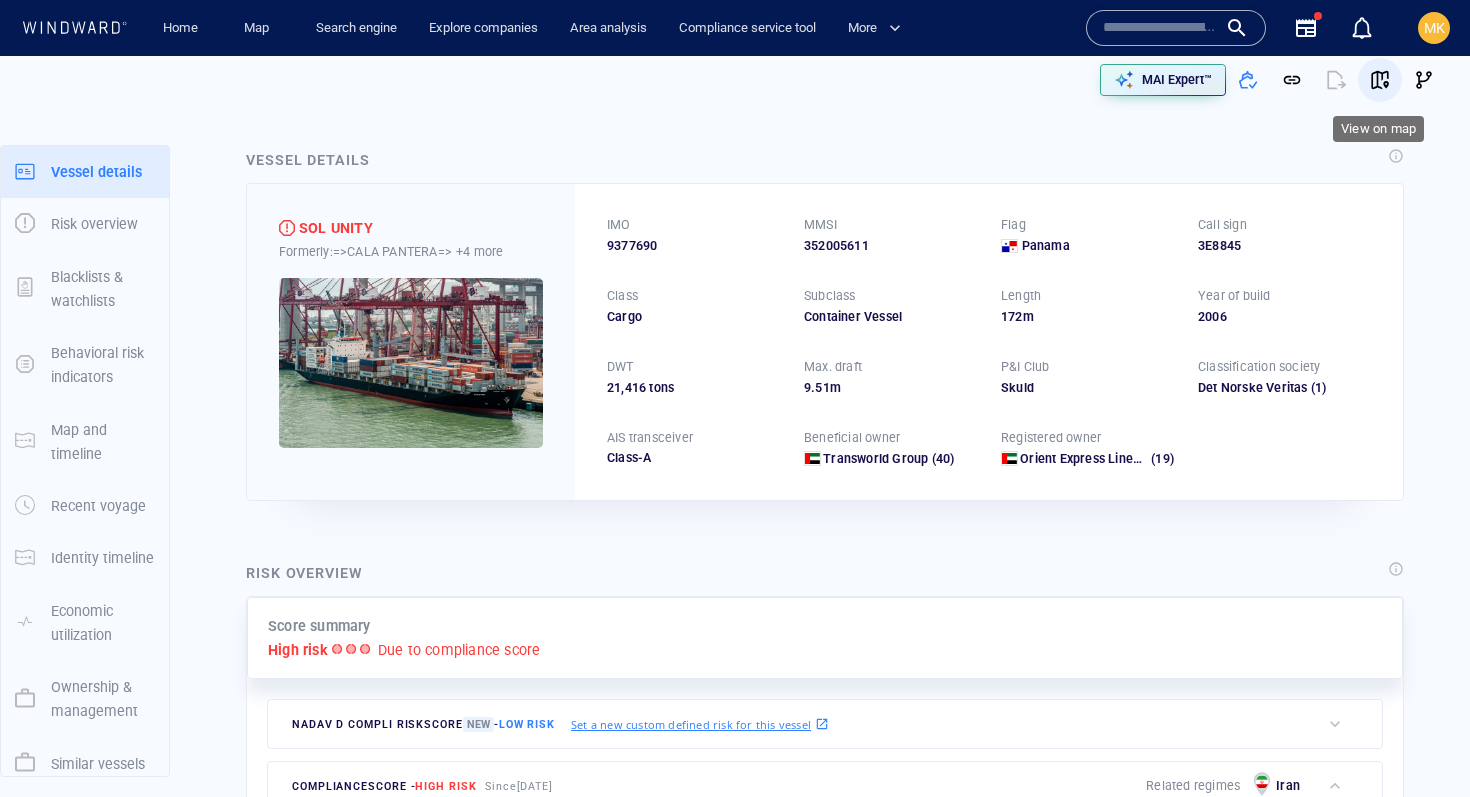 click at bounding box center (1380, 80) 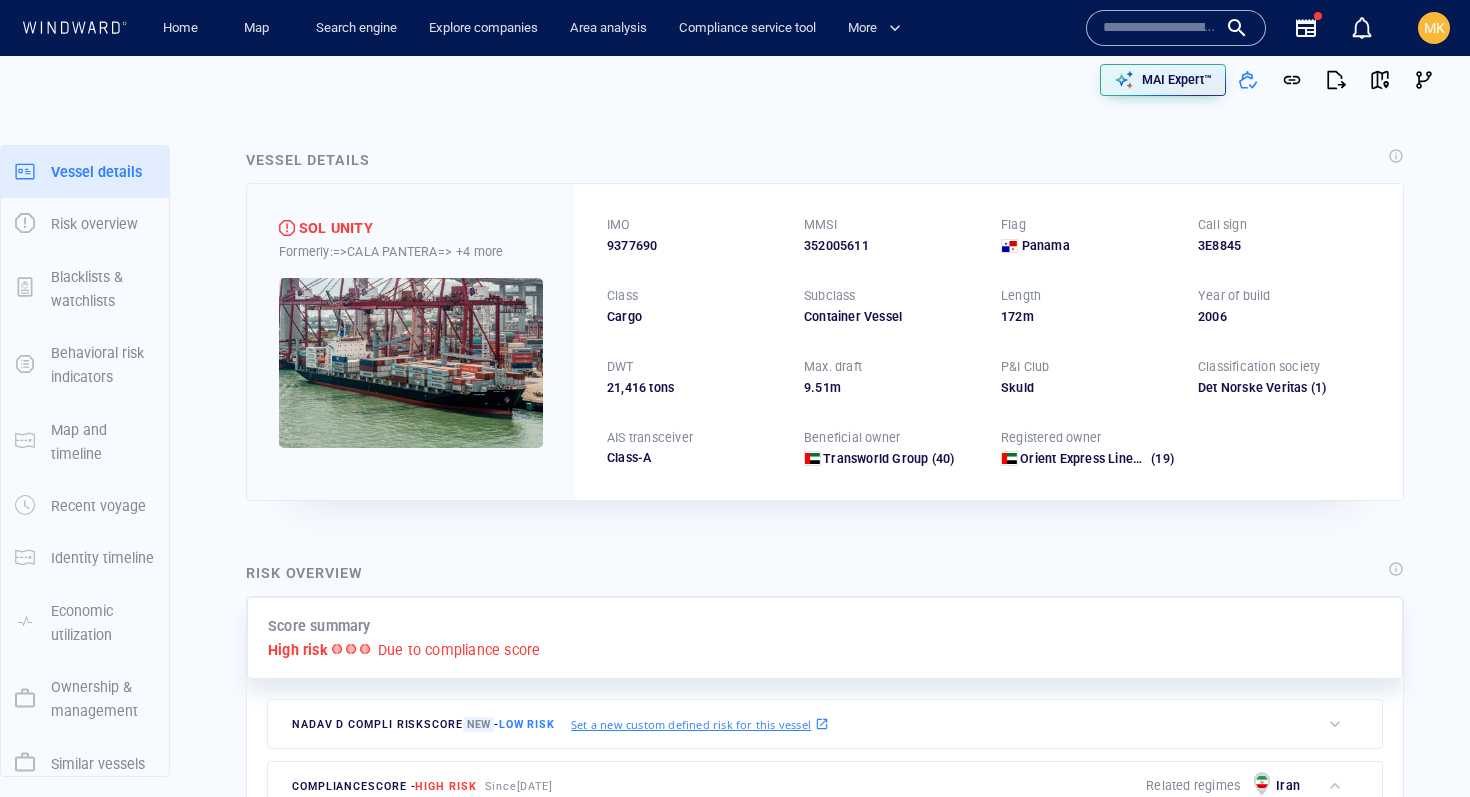 scroll, scrollTop: 264, scrollLeft: 0, axis: vertical 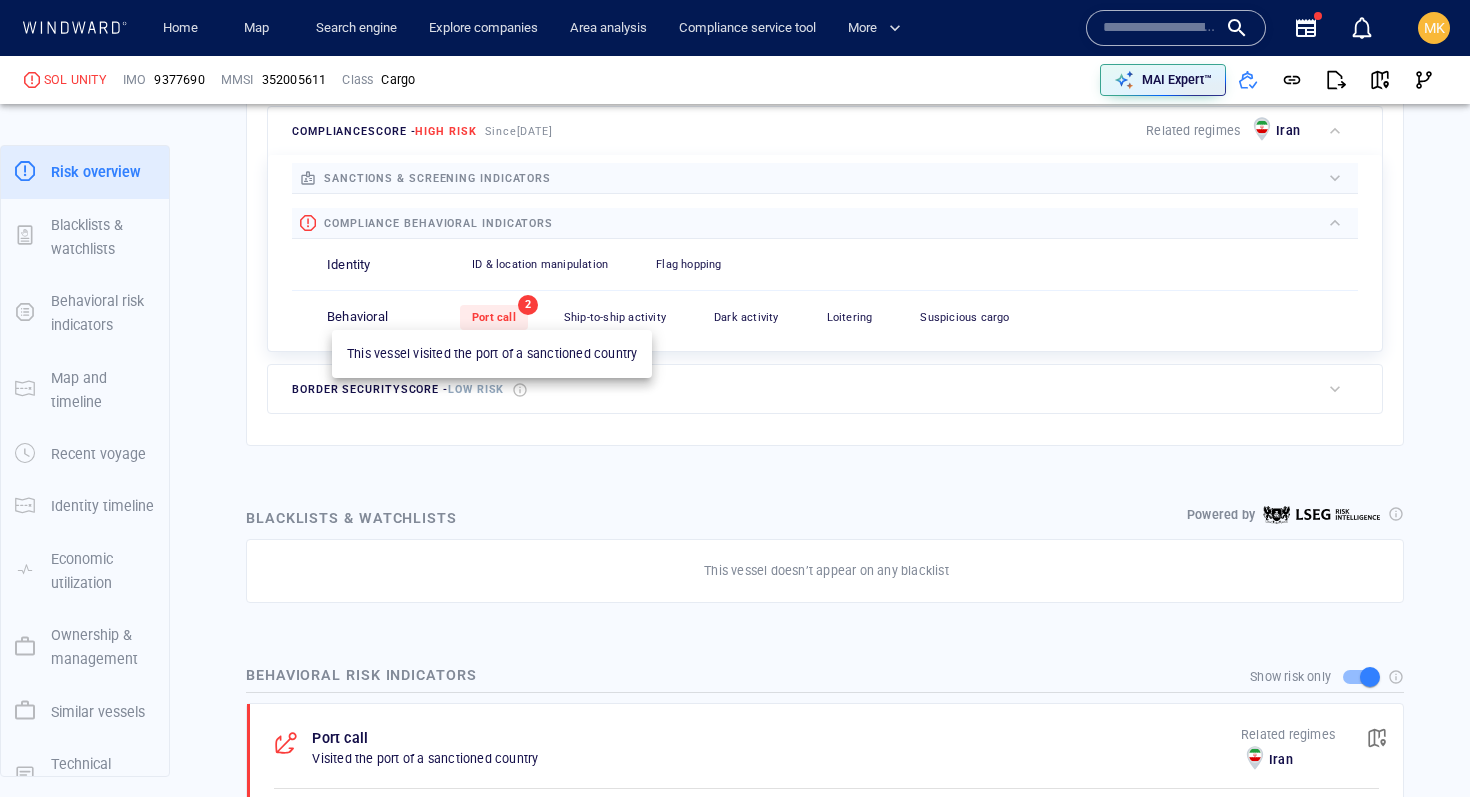 click on "2" at bounding box center (528, 305) 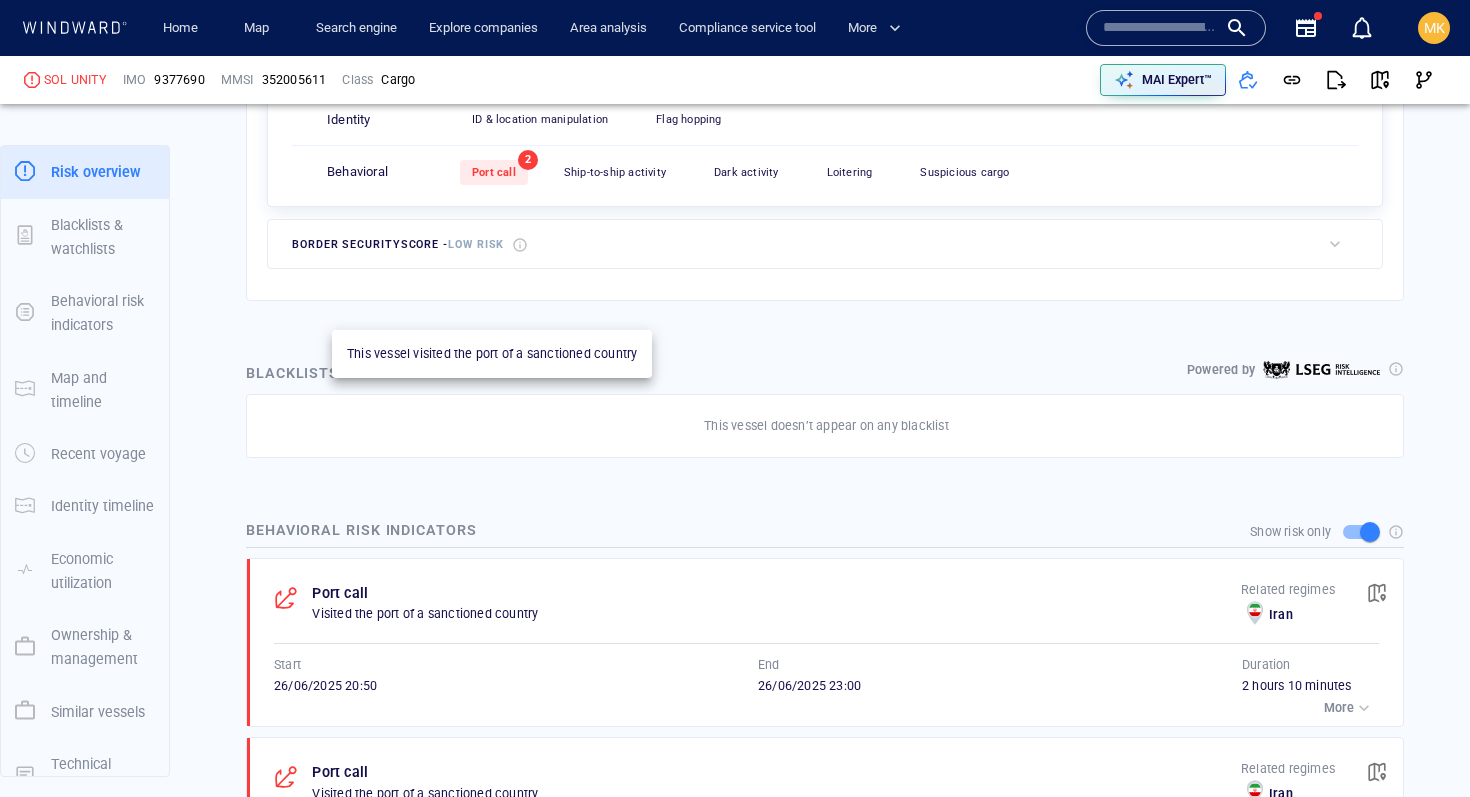 scroll, scrollTop: 104, scrollLeft: 0, axis: vertical 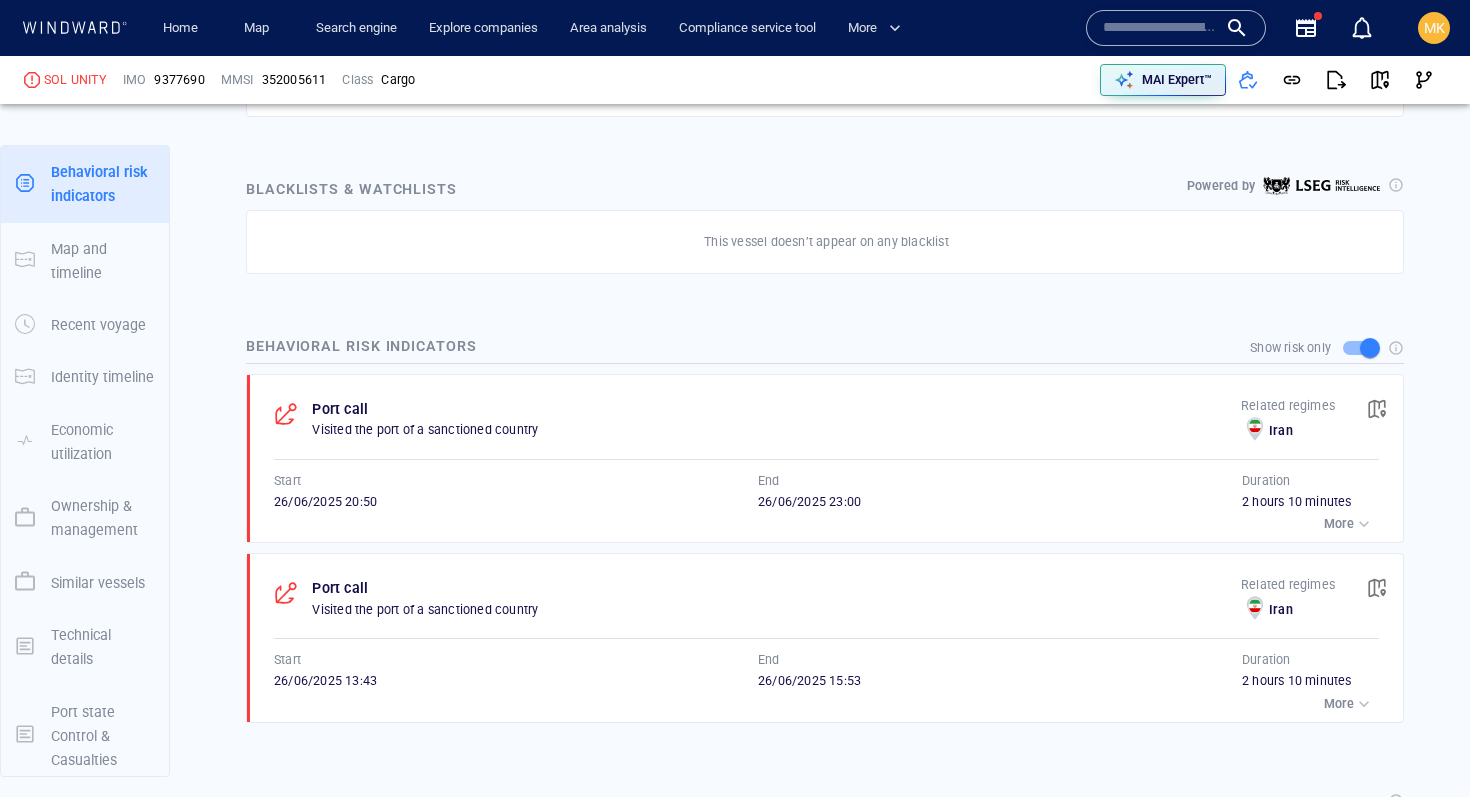 click on "SOL UNITY" at bounding box center [65, 80] 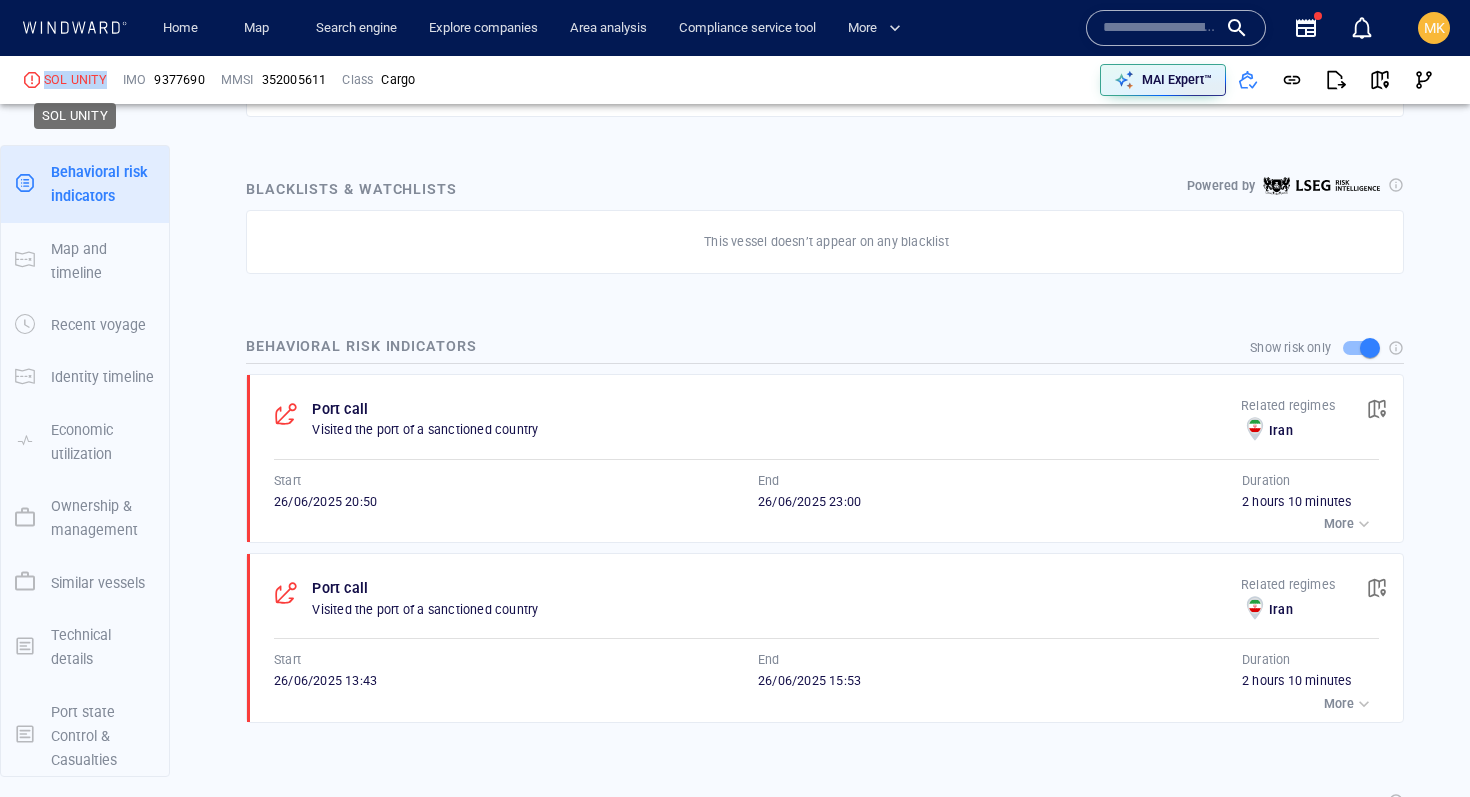 drag, startPoint x: 109, startPoint y: 78, endPoint x: 43, endPoint y: 75, distance: 66.068146 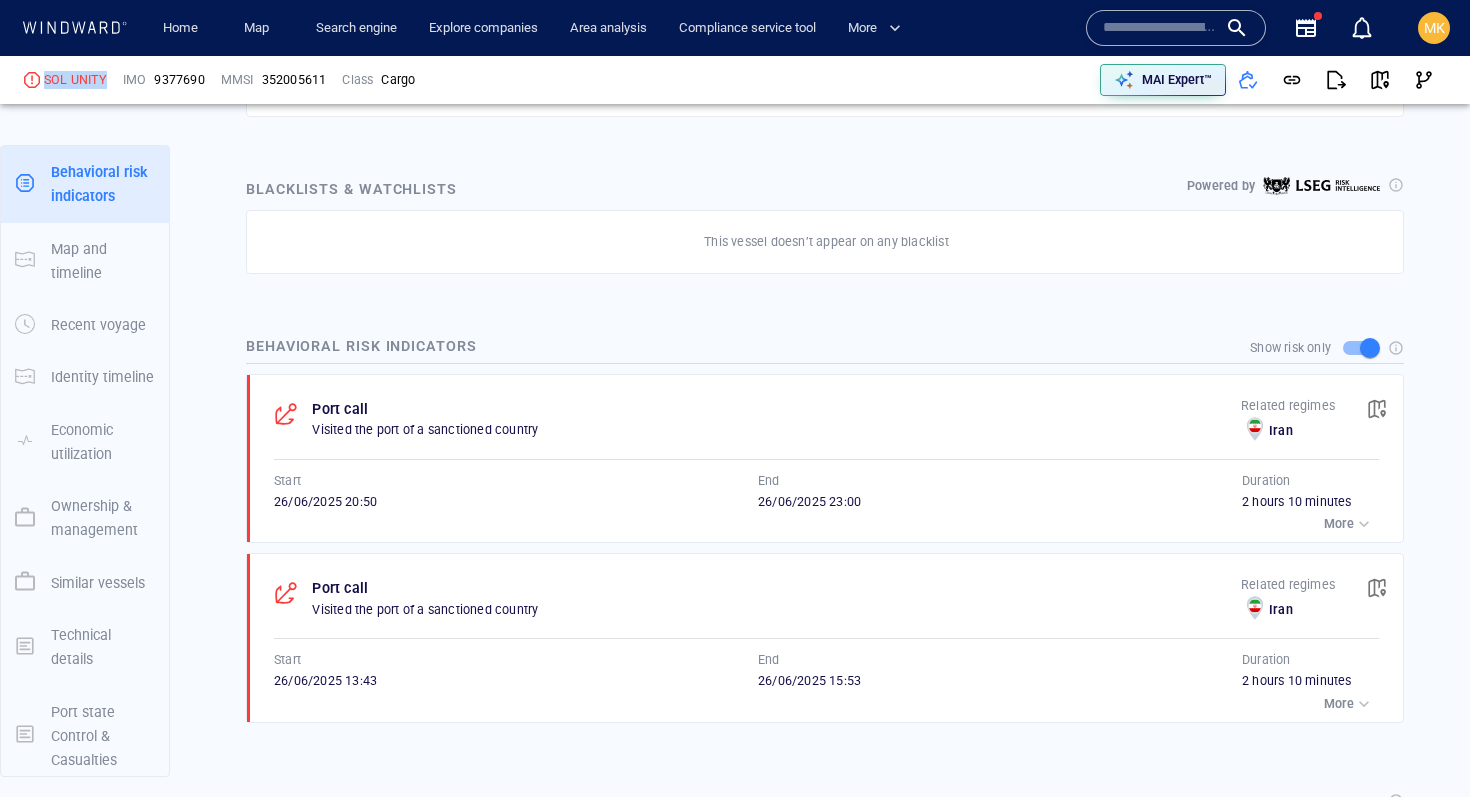 copy on "SOL UNITY" 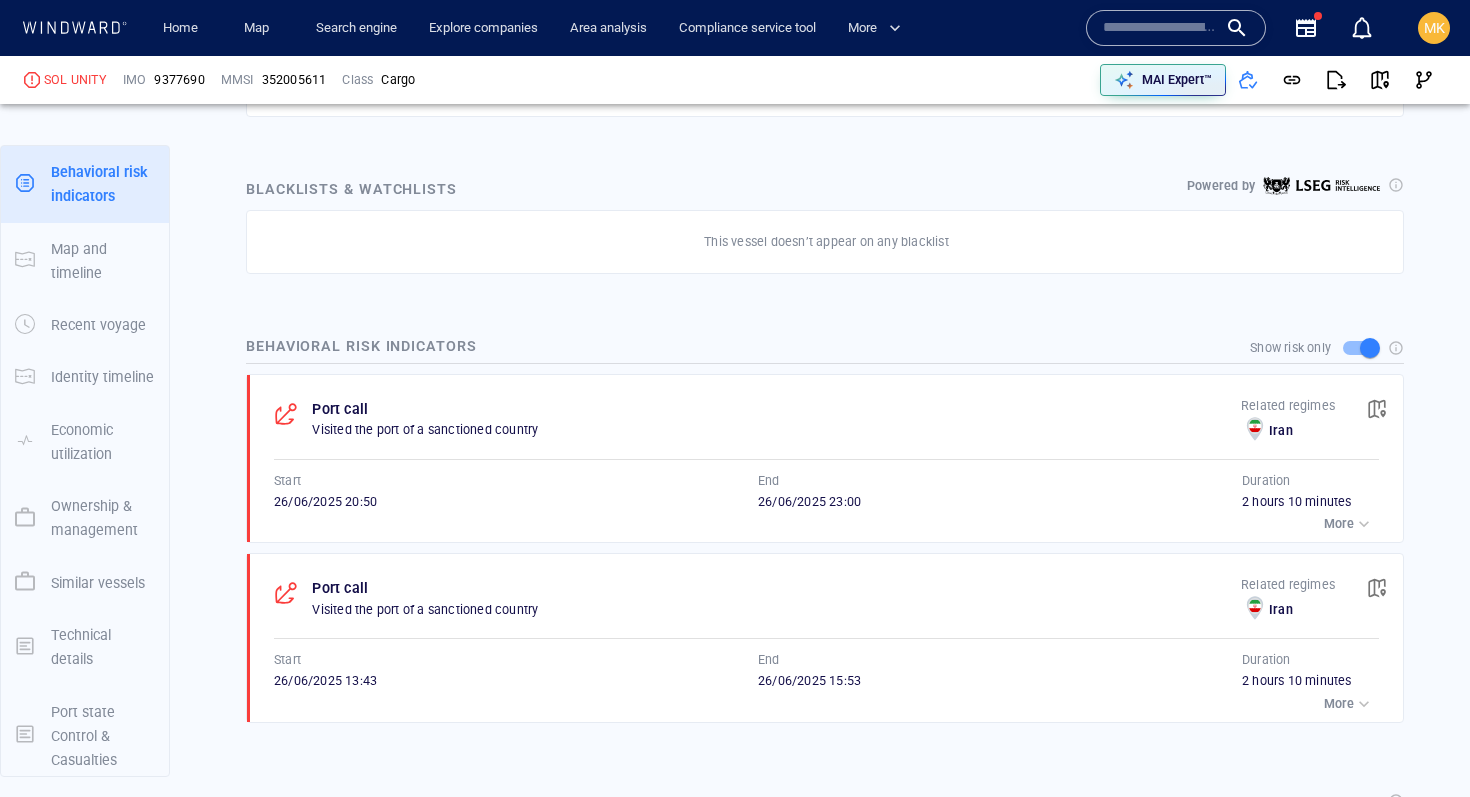 click on "9377690" at bounding box center [179, 80] 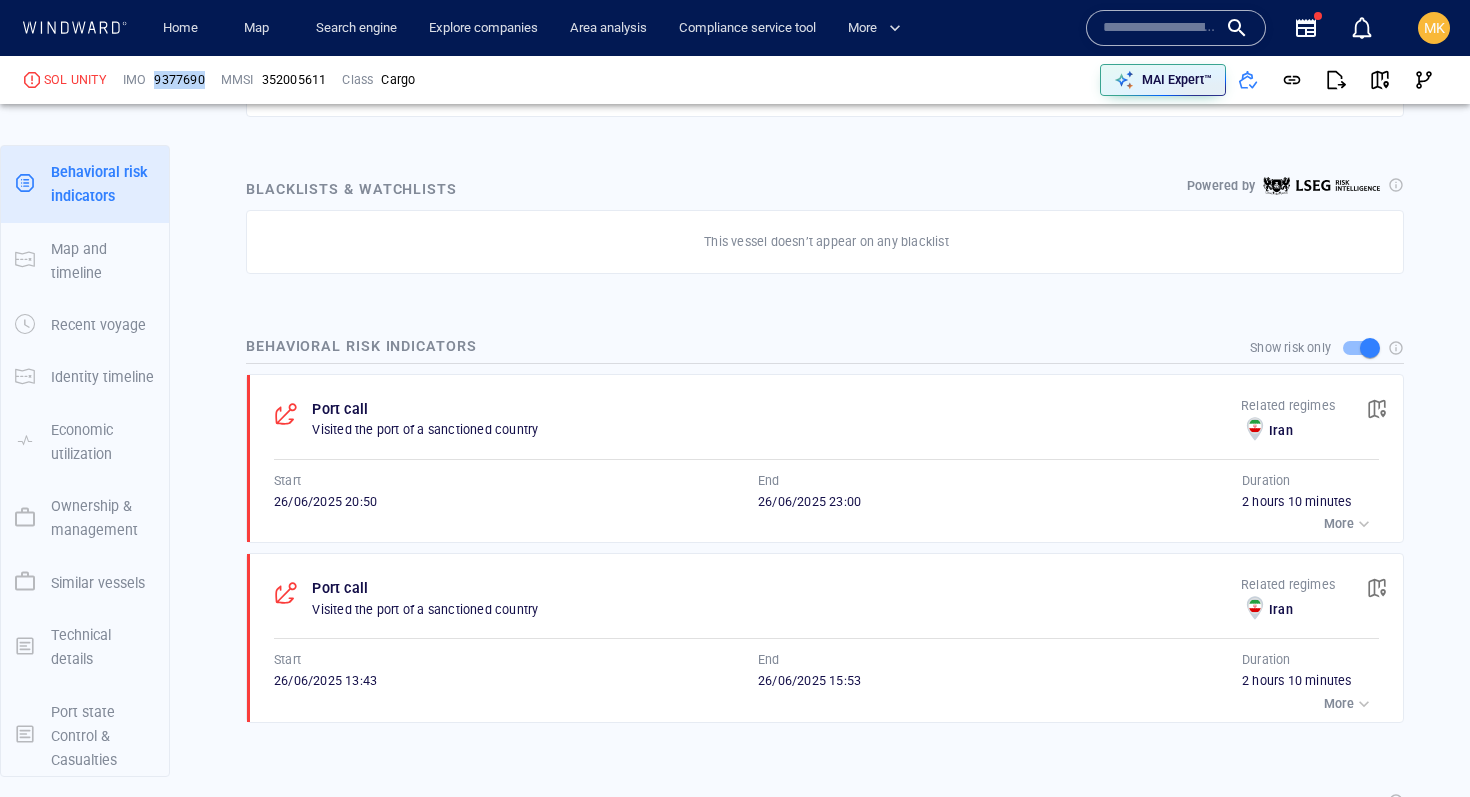 click on "9377690" at bounding box center (179, 80) 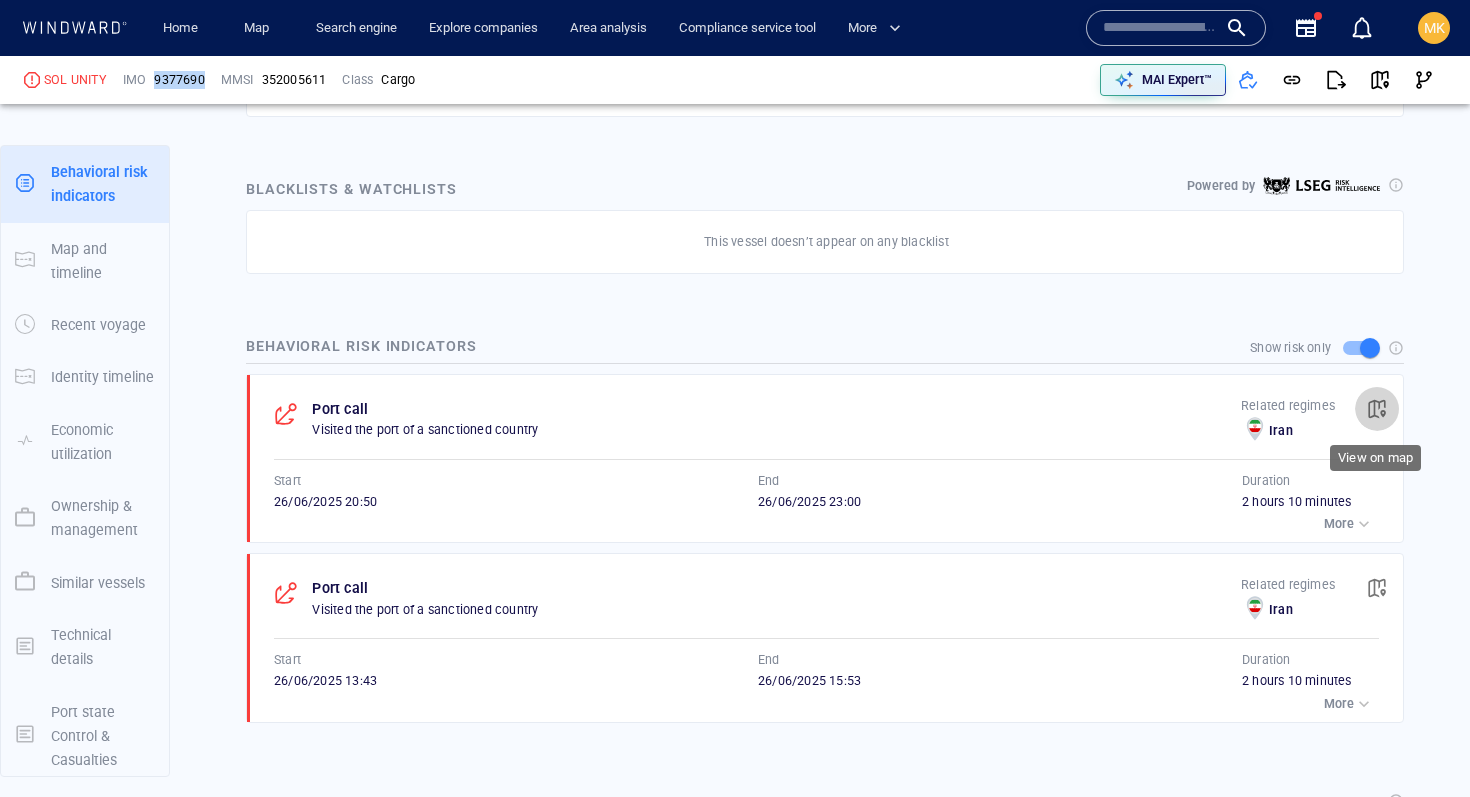 click at bounding box center [1377, 409] 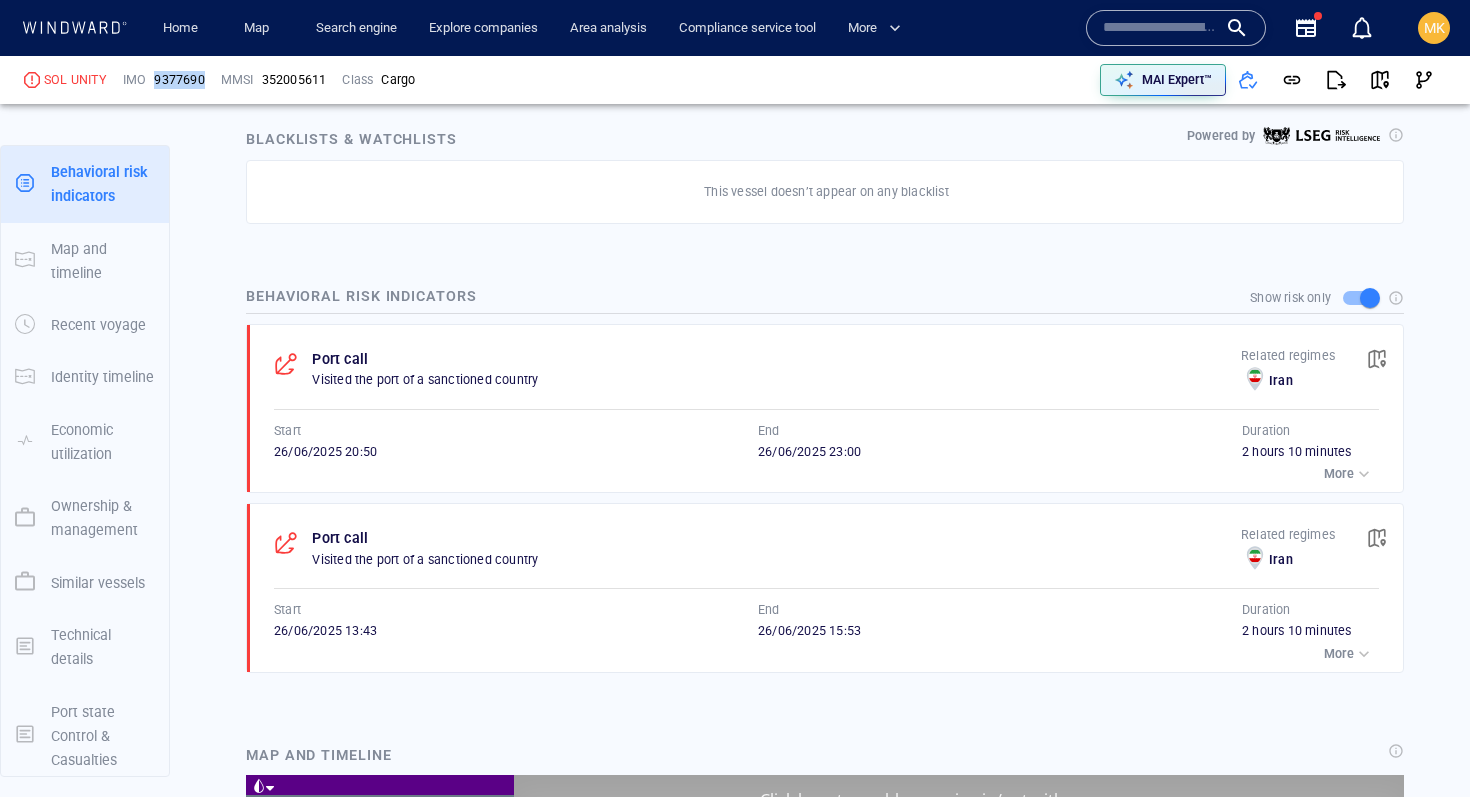 scroll, scrollTop: 0, scrollLeft: 0, axis: both 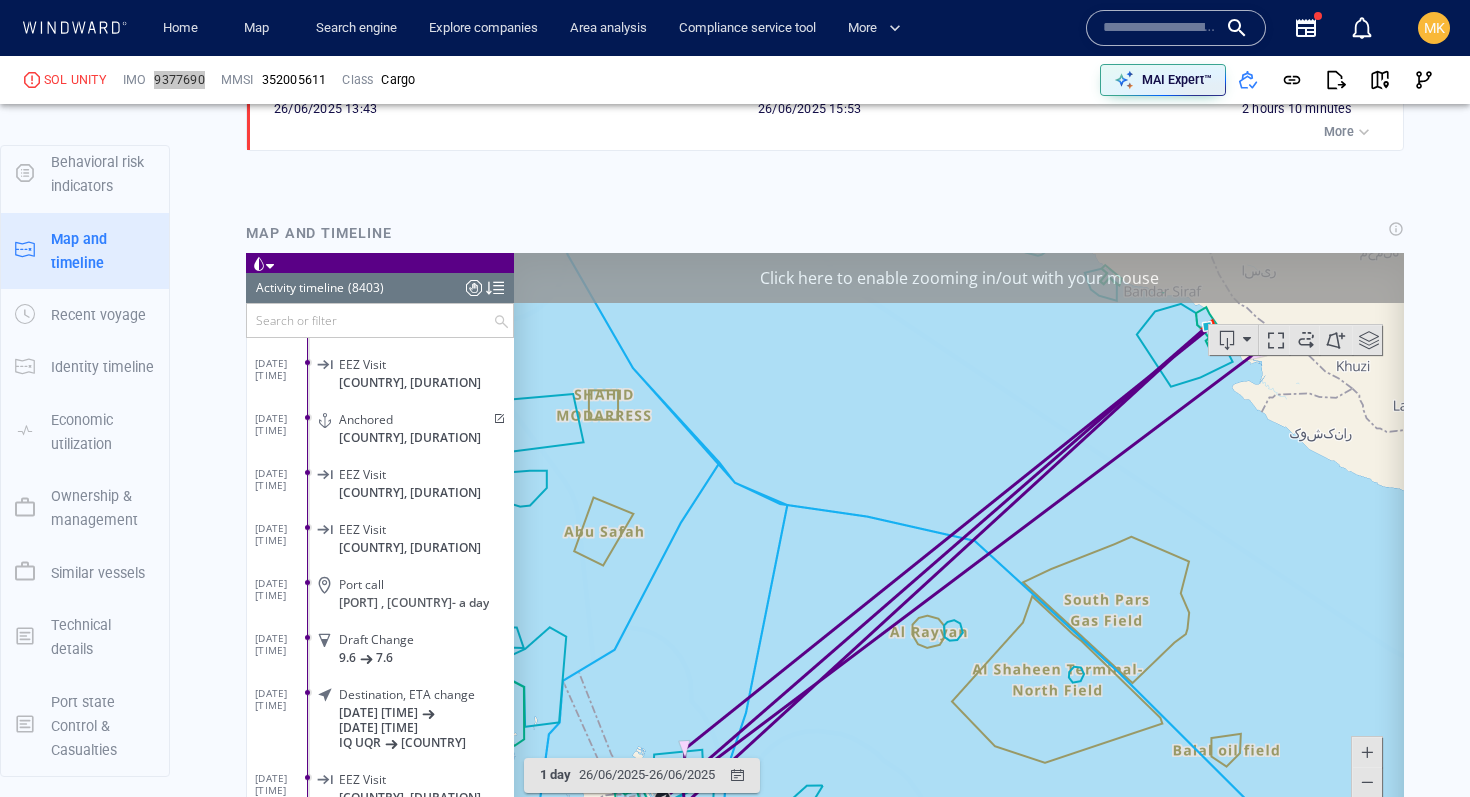 click 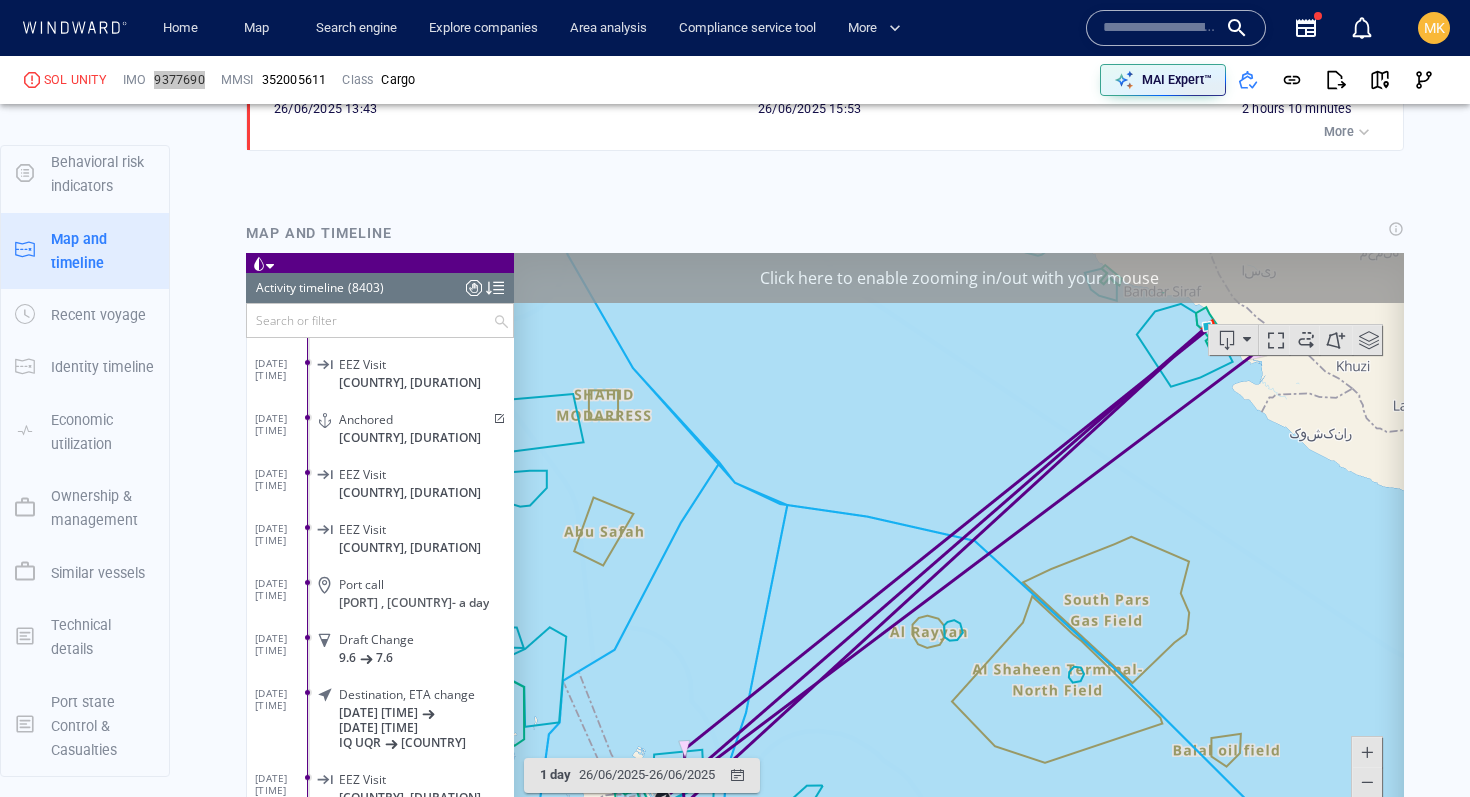 click 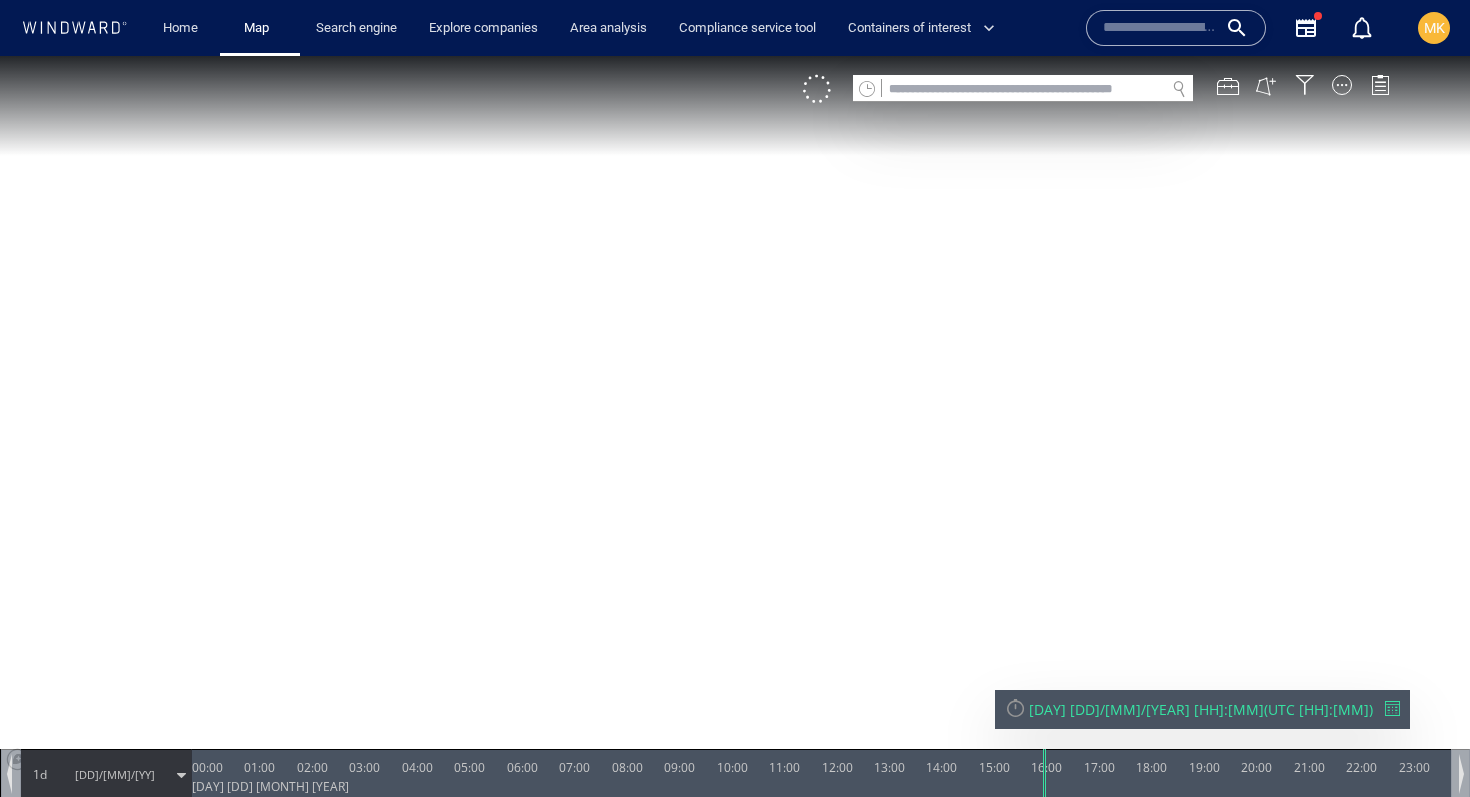scroll, scrollTop: 0, scrollLeft: 0, axis: both 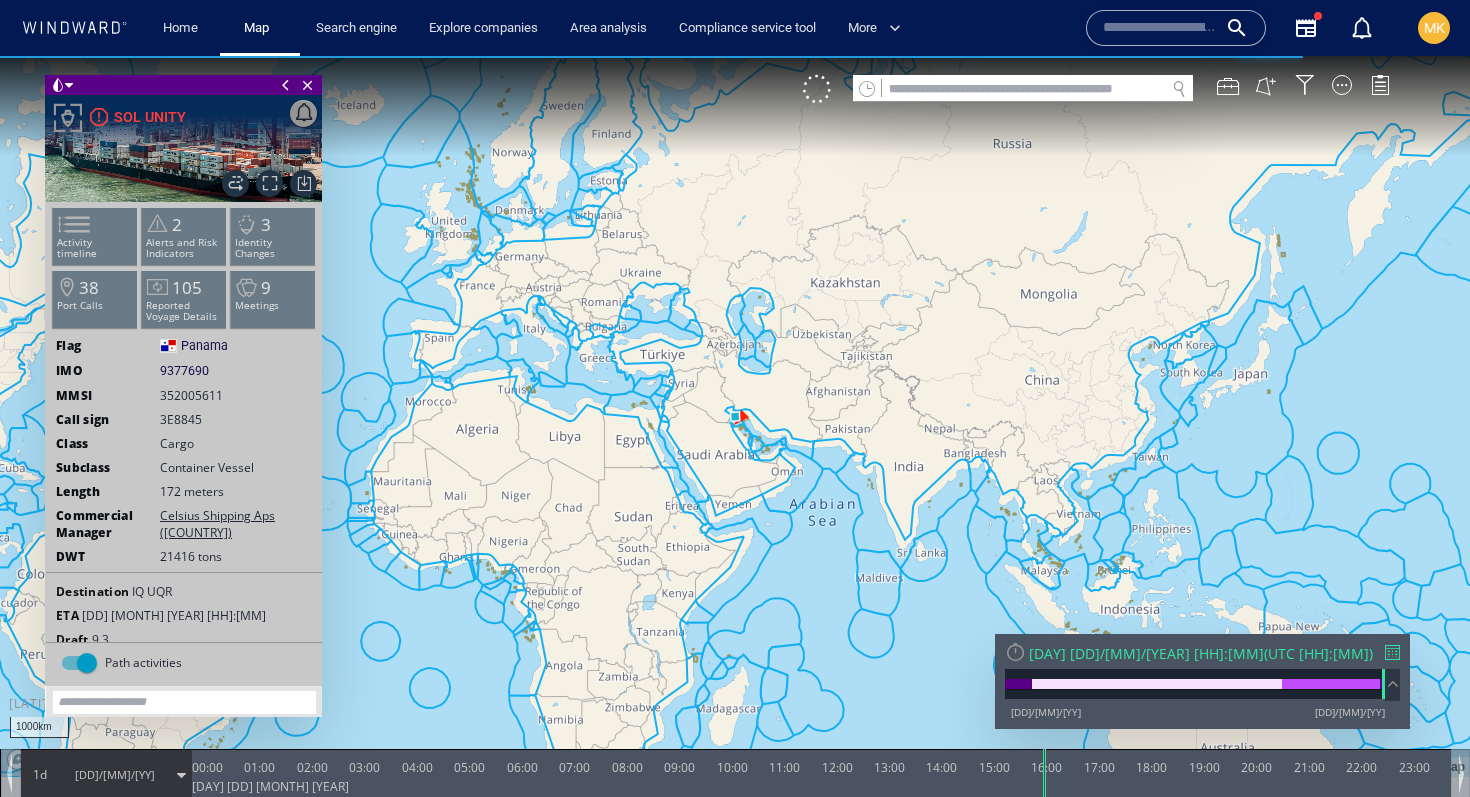 click on "Sun 20/07/2025 16:13  ( UTC 13:13 ) 25/12/12 20/07/25" at bounding box center (1202, 681) 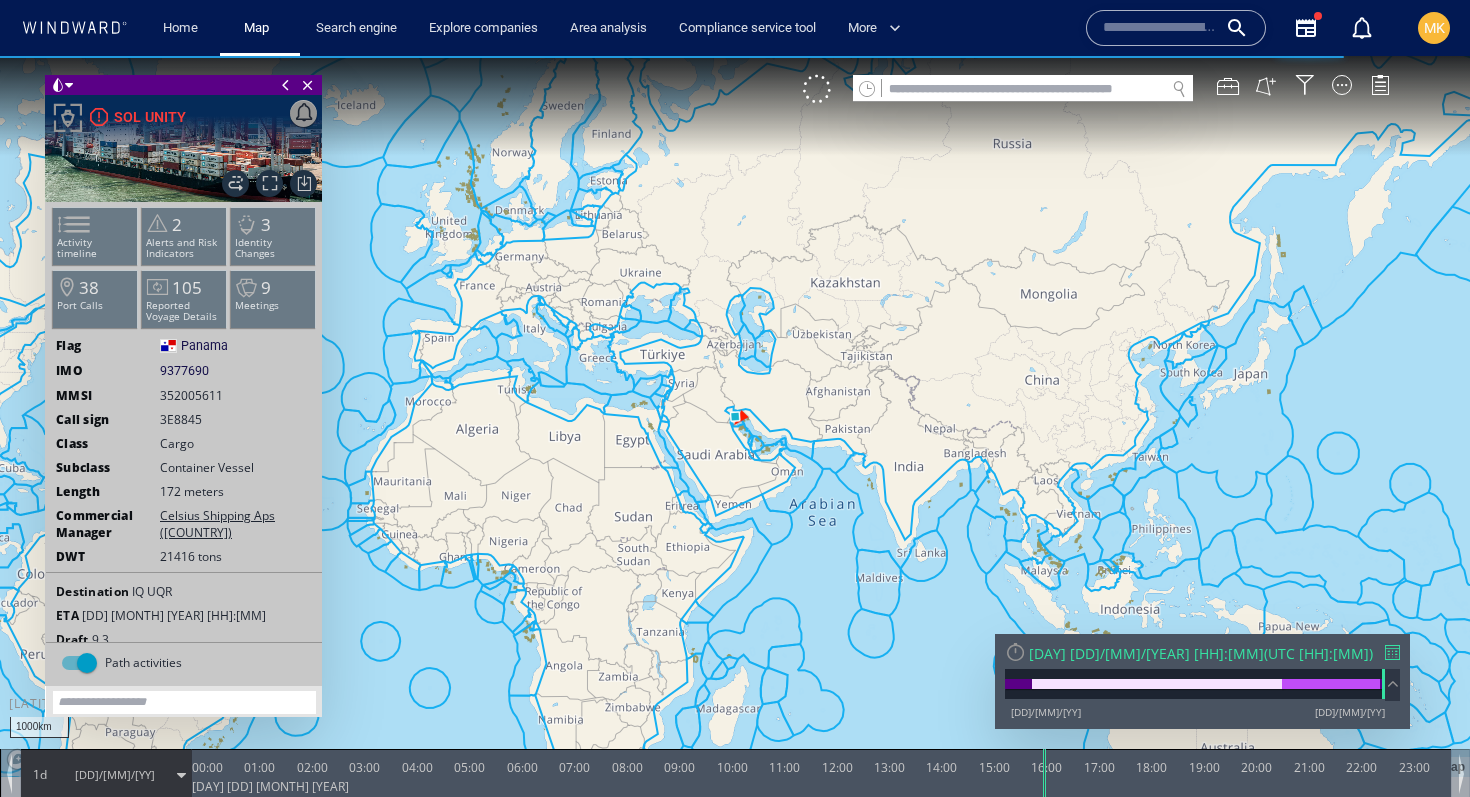click at bounding box center (1392, 652) 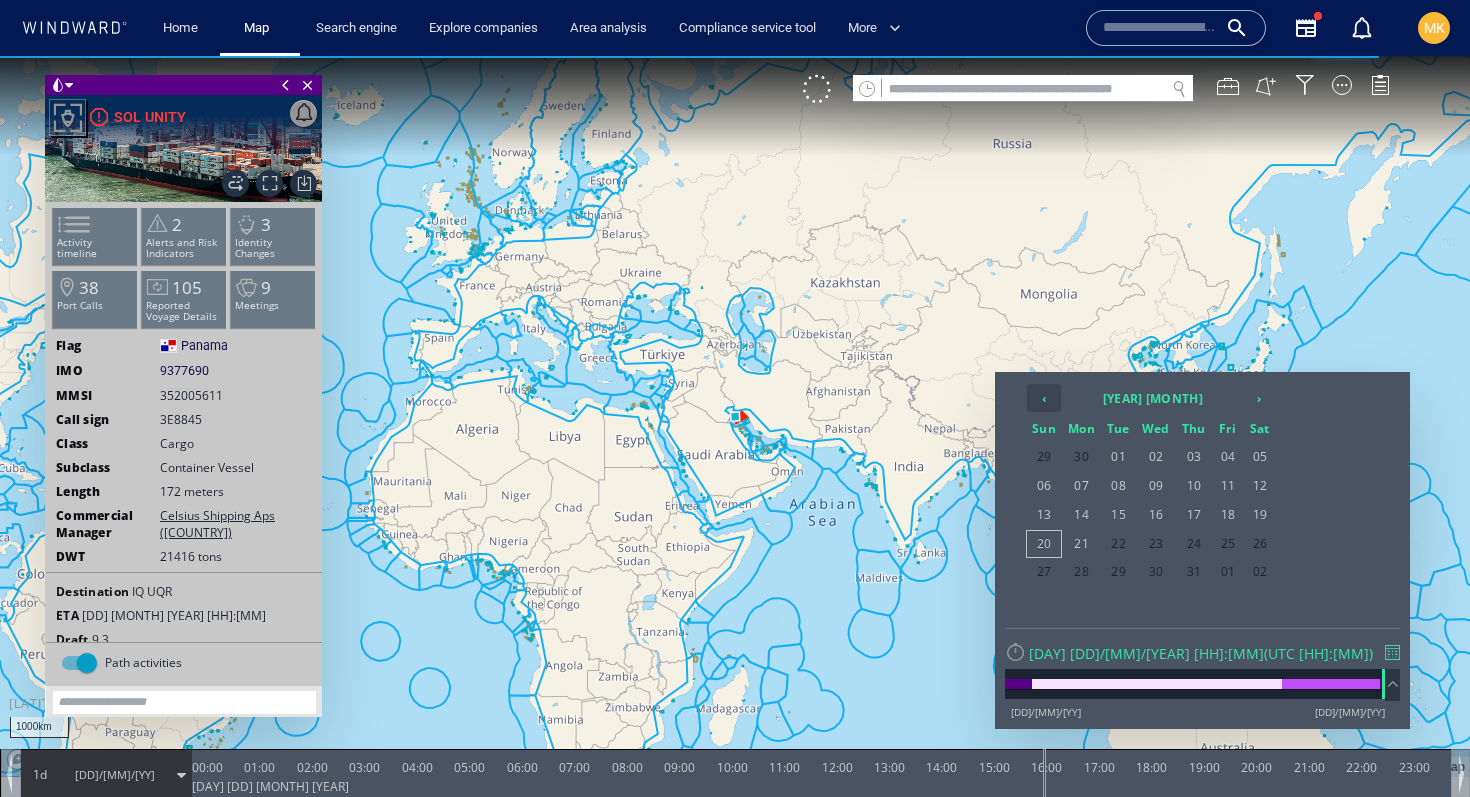 click on "‹" at bounding box center (1044, 398) 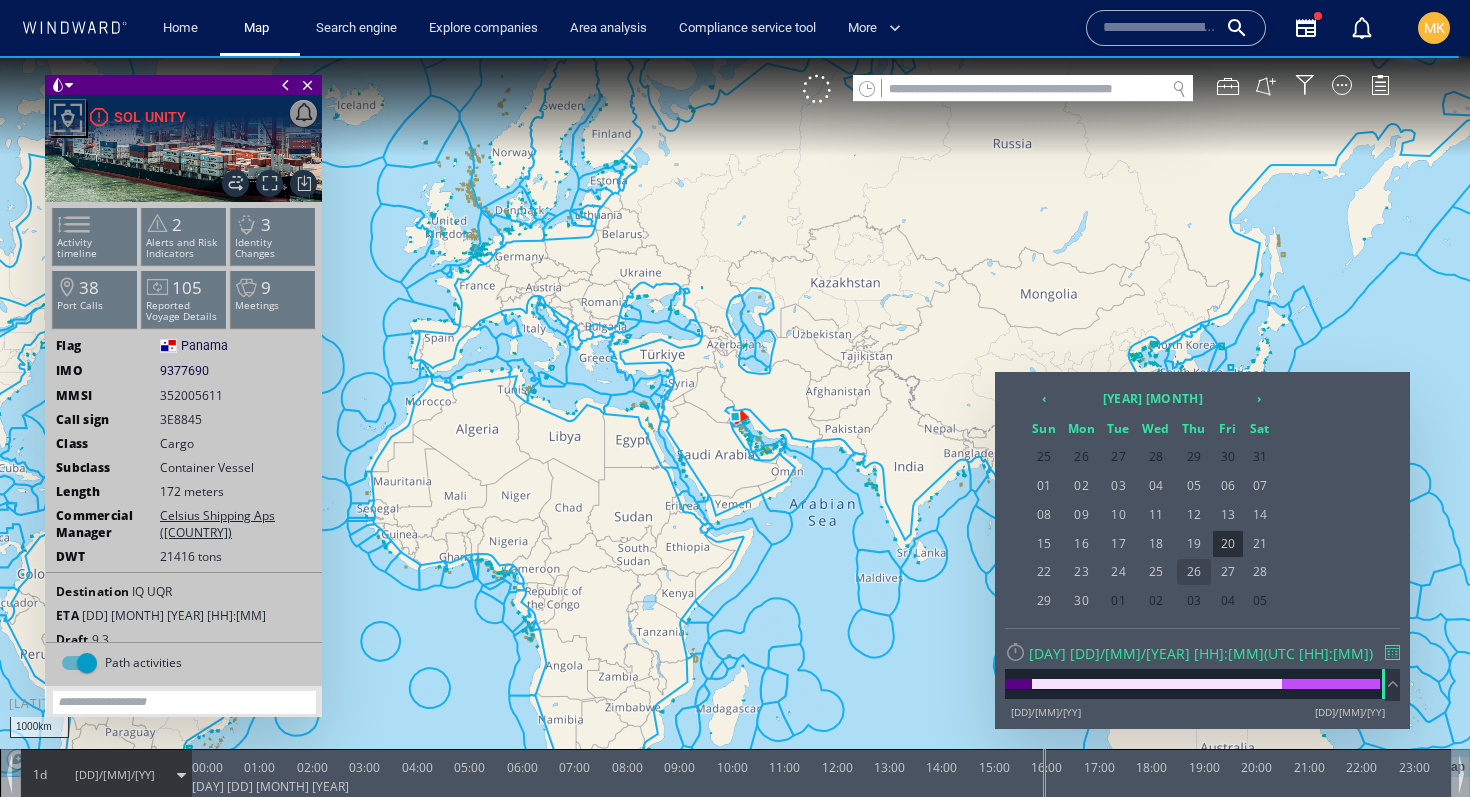 click on "26" at bounding box center [1194, 572] 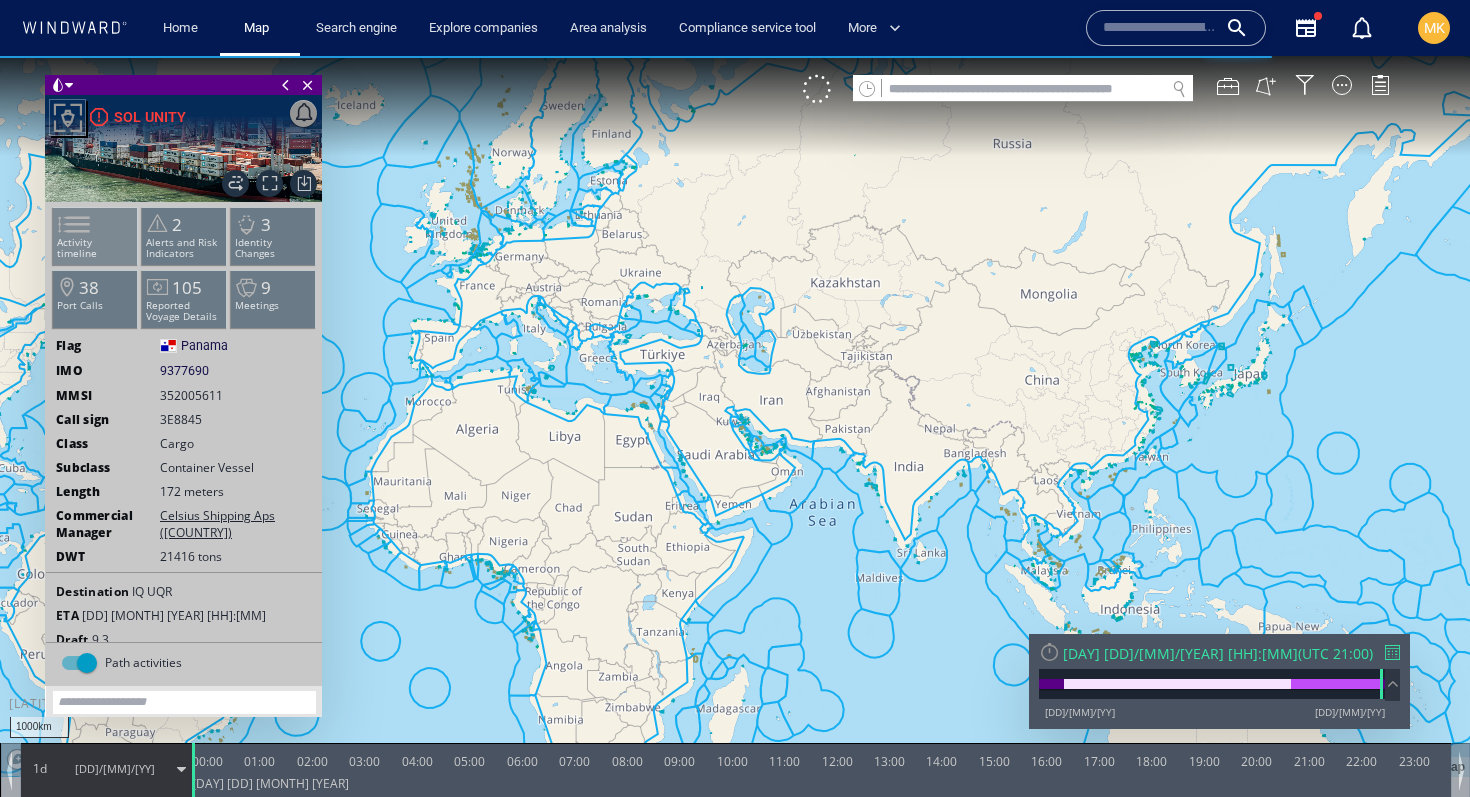 click at bounding box center (62, 224) 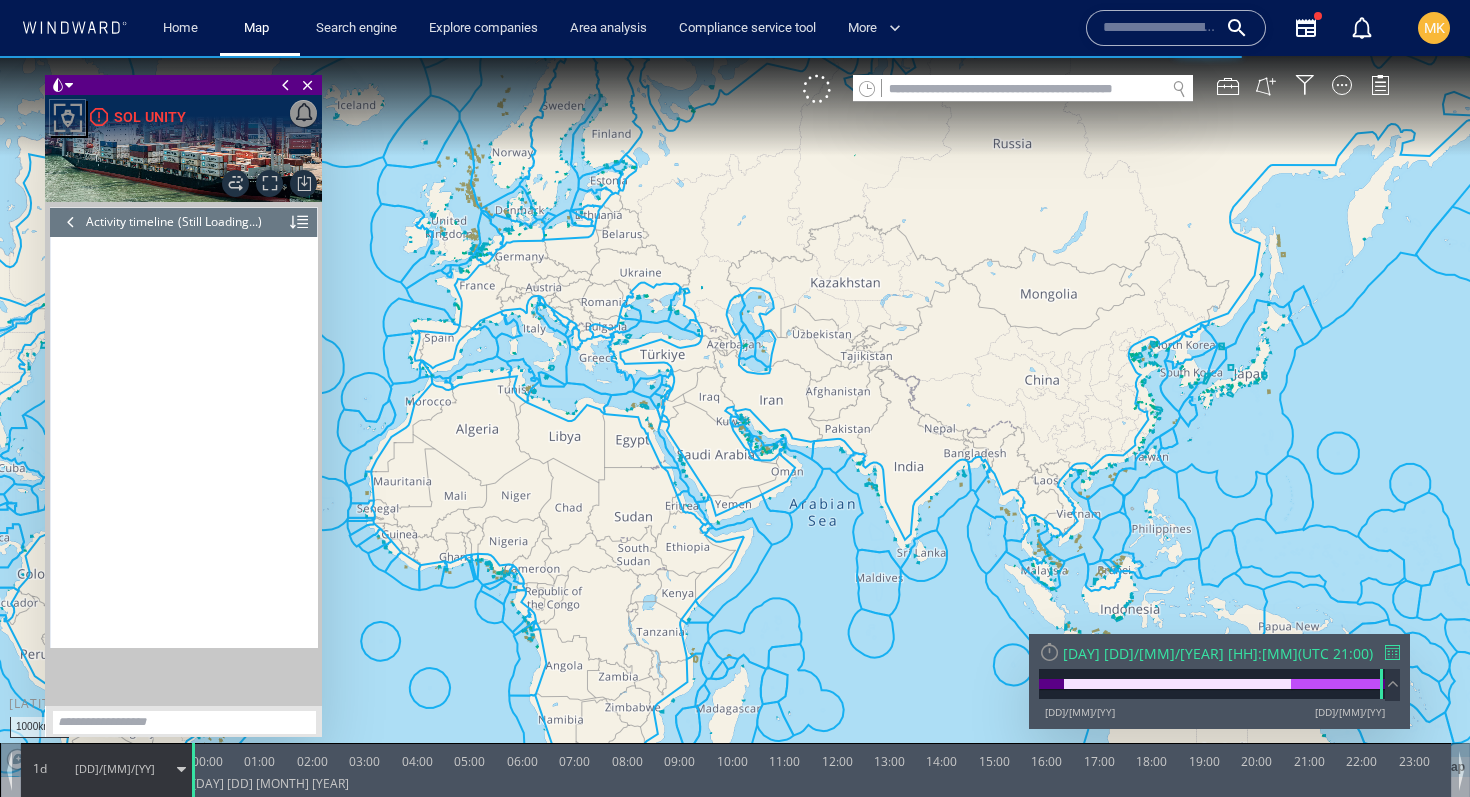 scroll, scrollTop: 19085, scrollLeft: 0, axis: vertical 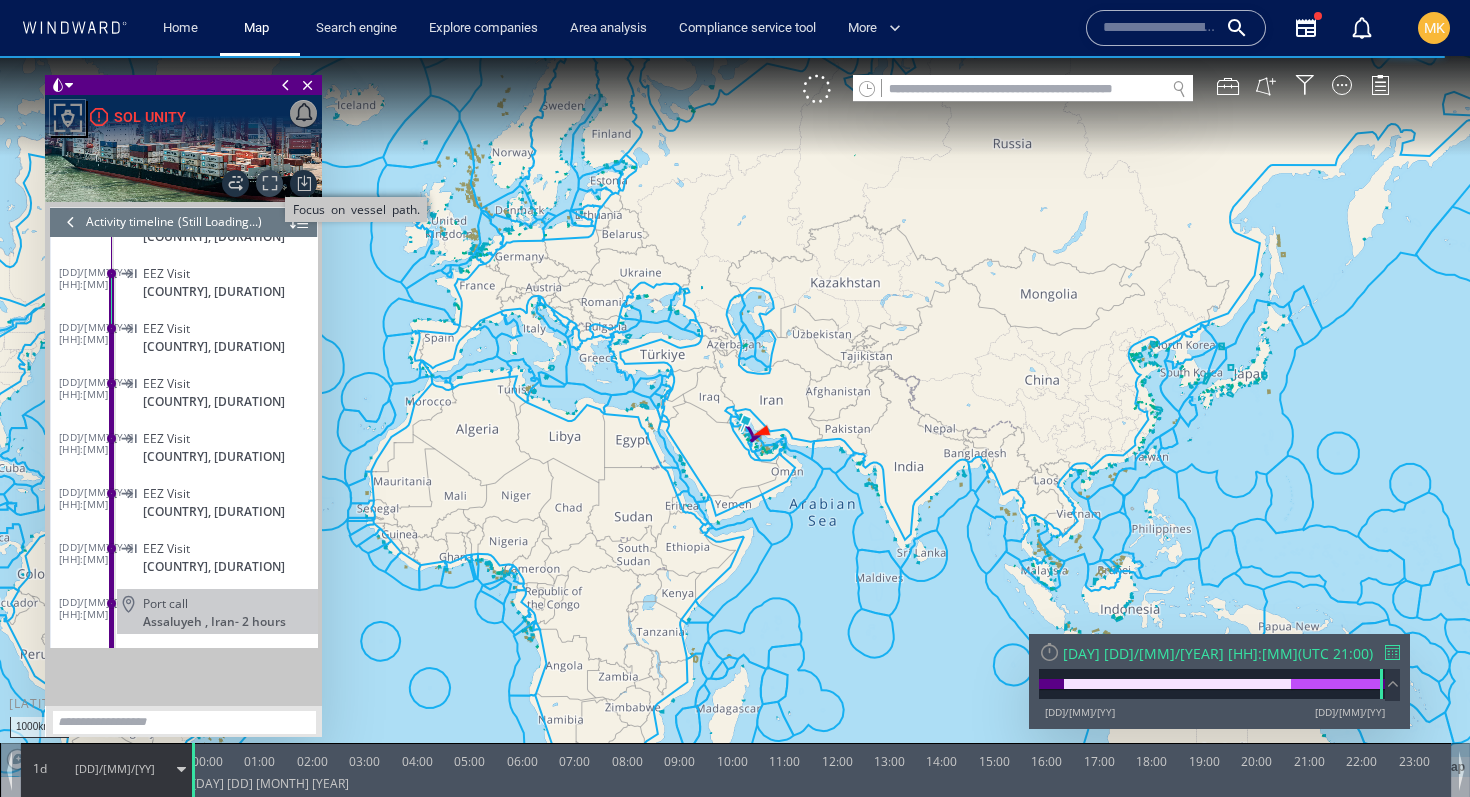 click on "Focus on vessel path." at bounding box center [269, 183] 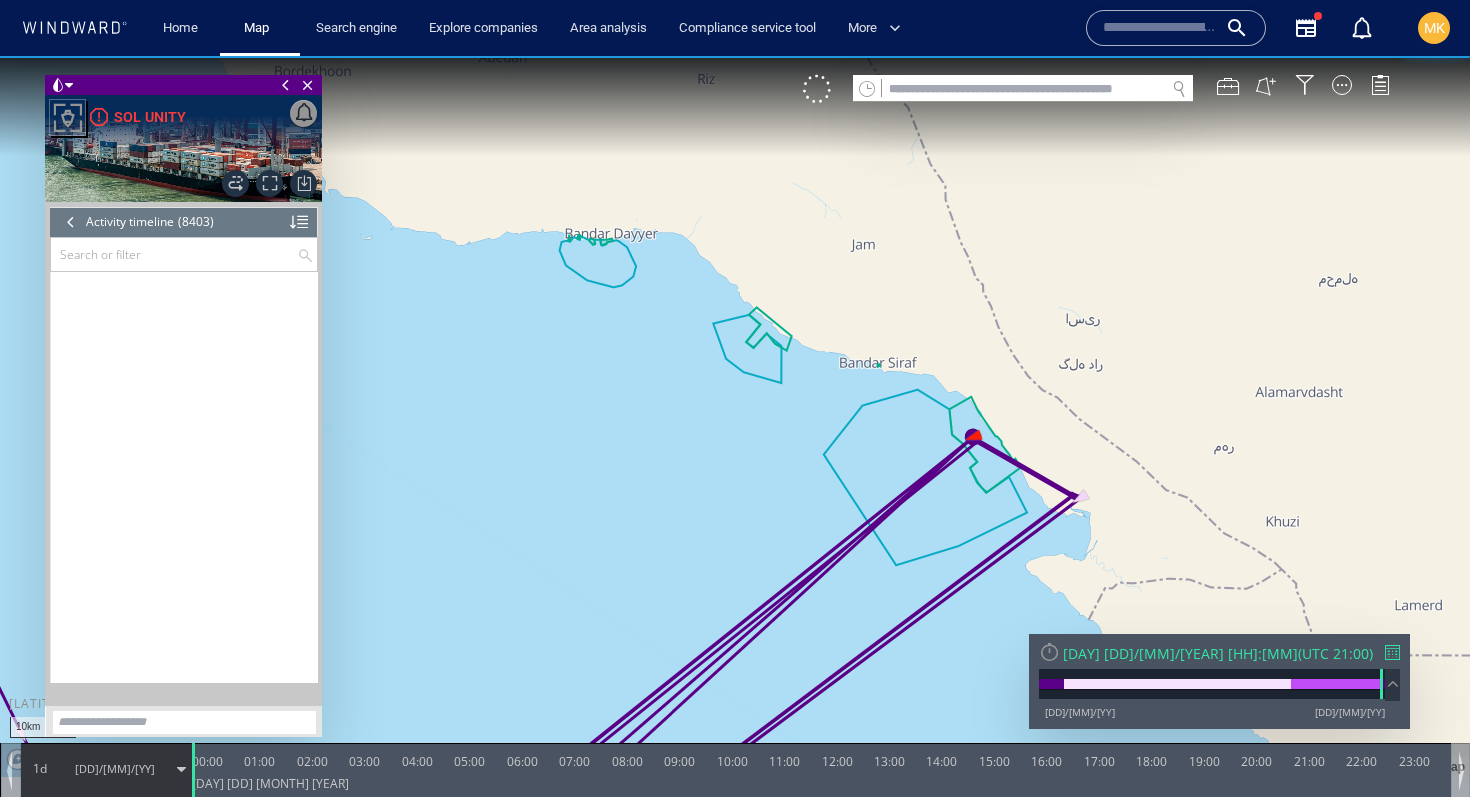 scroll, scrollTop: 461754, scrollLeft: 0, axis: vertical 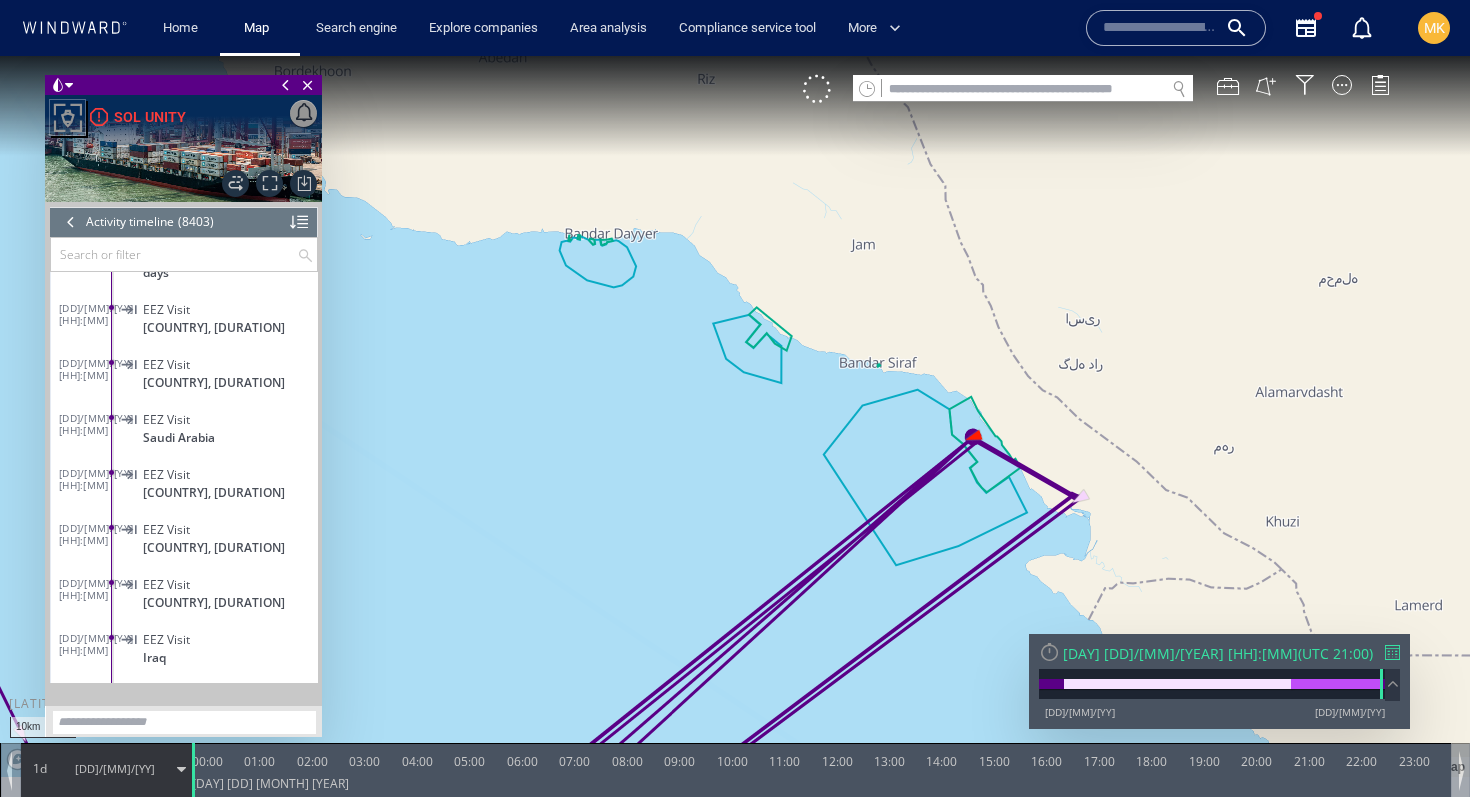click at bounding box center [71, 222] 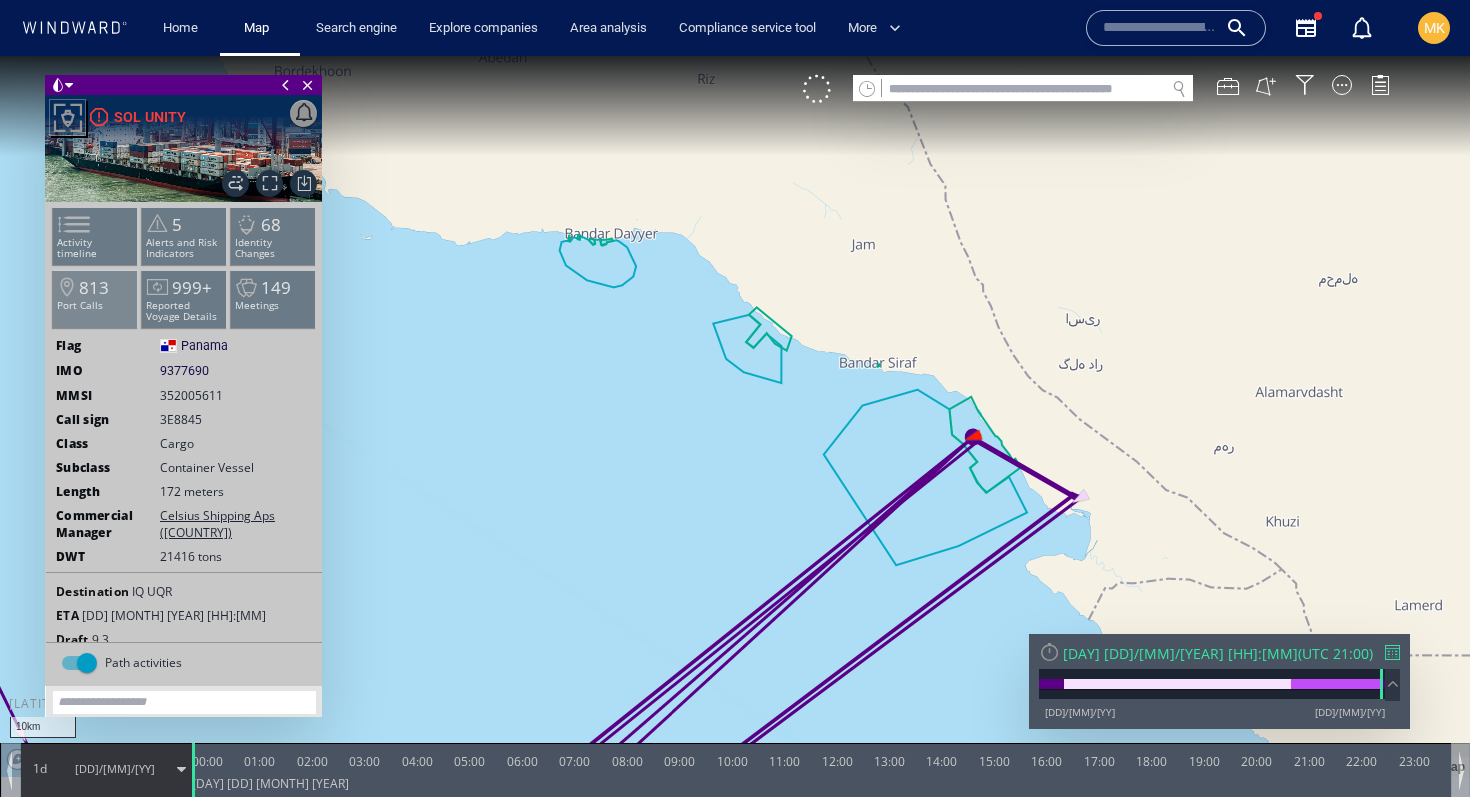 click on "813 Port Calls" at bounding box center [95, 299] 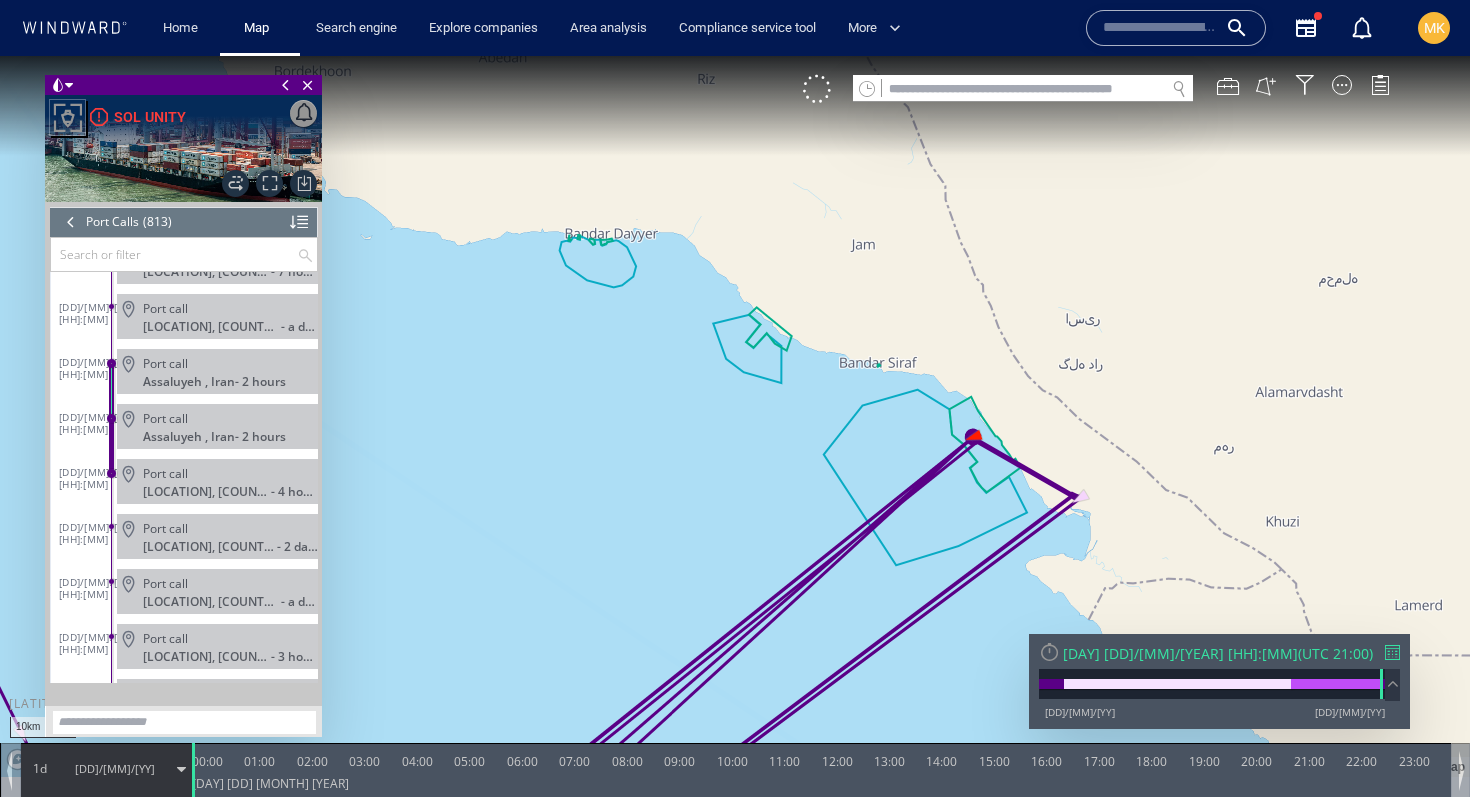 scroll, scrollTop: 43926, scrollLeft: 0, axis: vertical 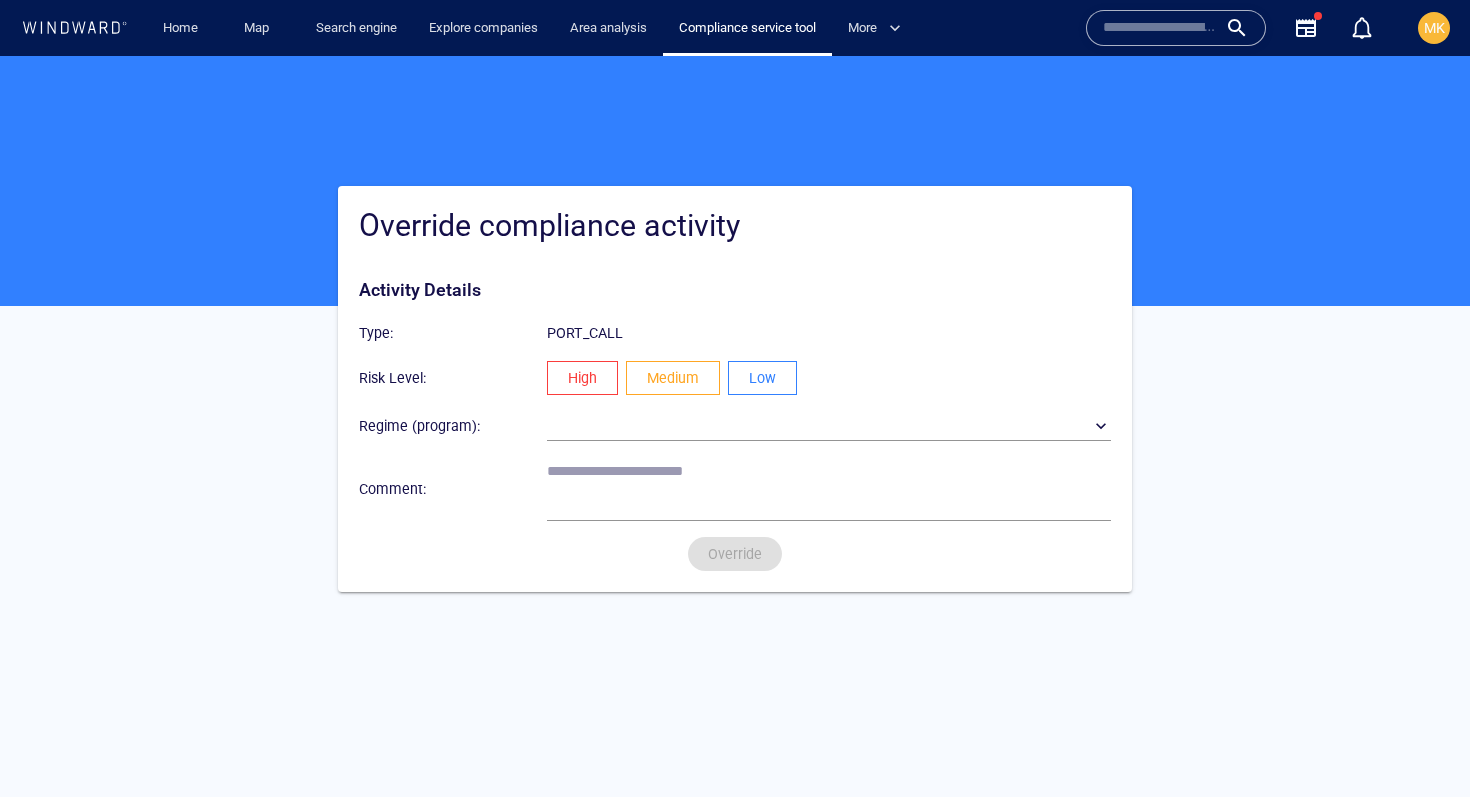click on "Risk Level : High Medium Low" at bounding box center (735, 378) 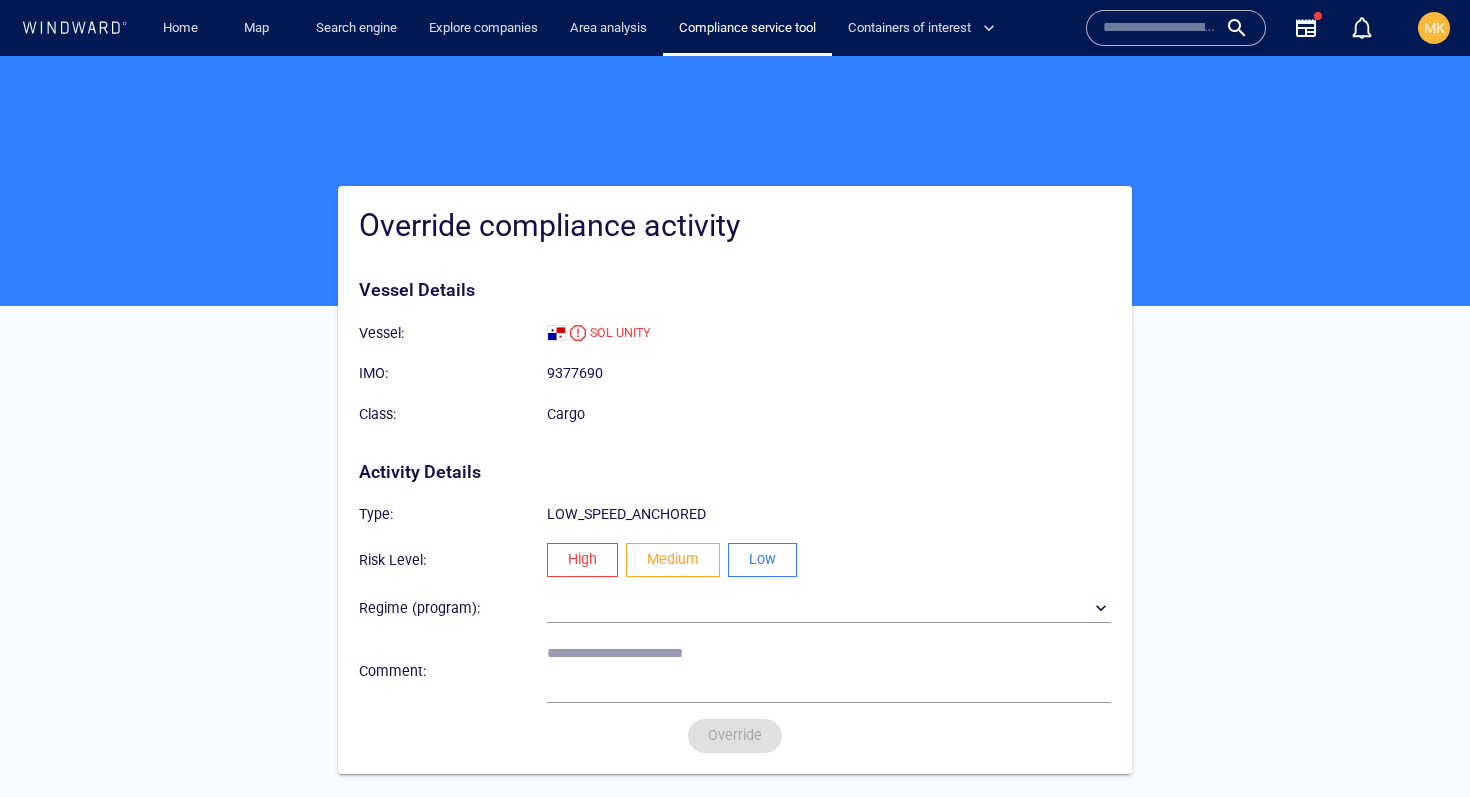 scroll, scrollTop: 0, scrollLeft: 0, axis: both 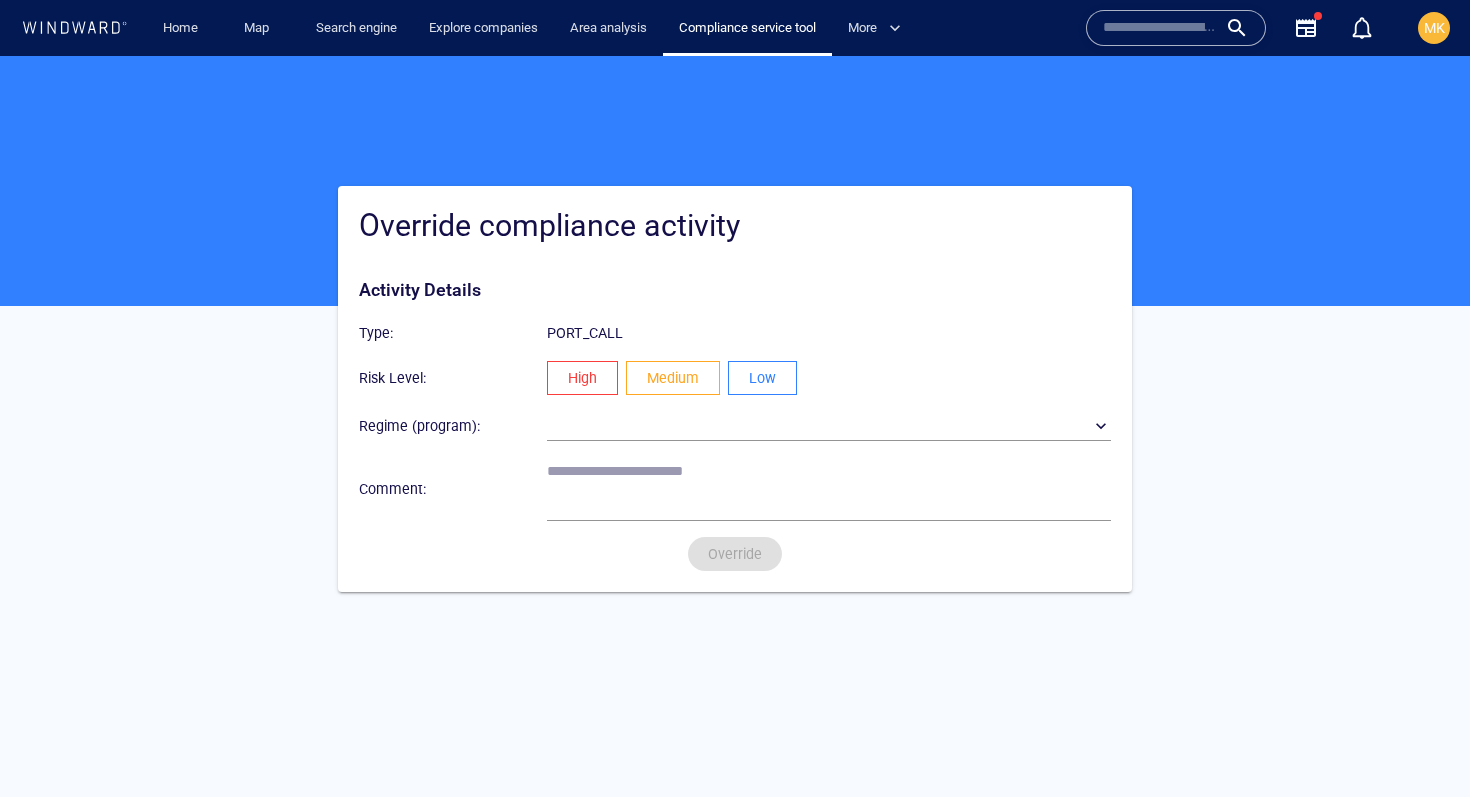 click on "Low" at bounding box center (762, 378) 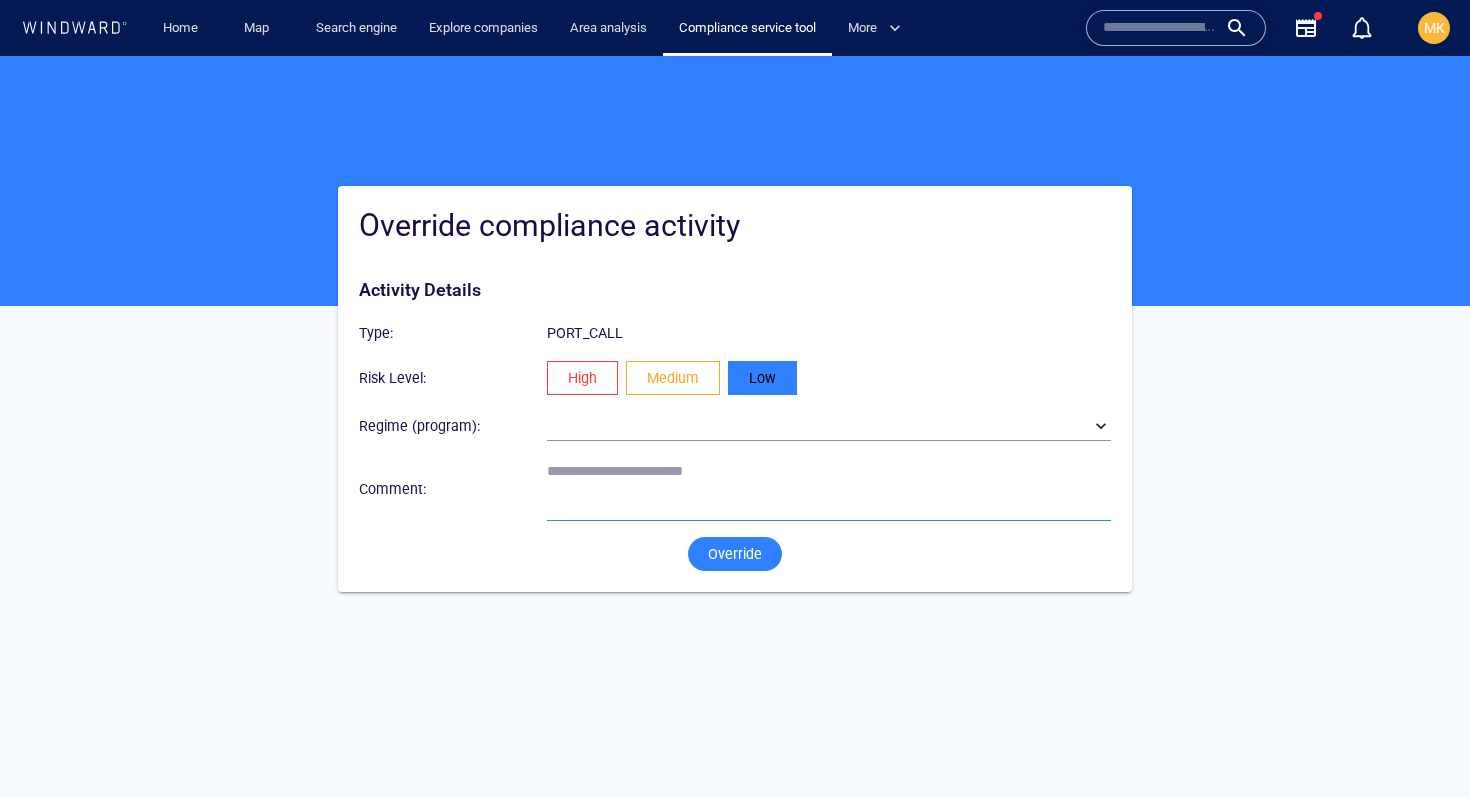 click at bounding box center (829, 488) 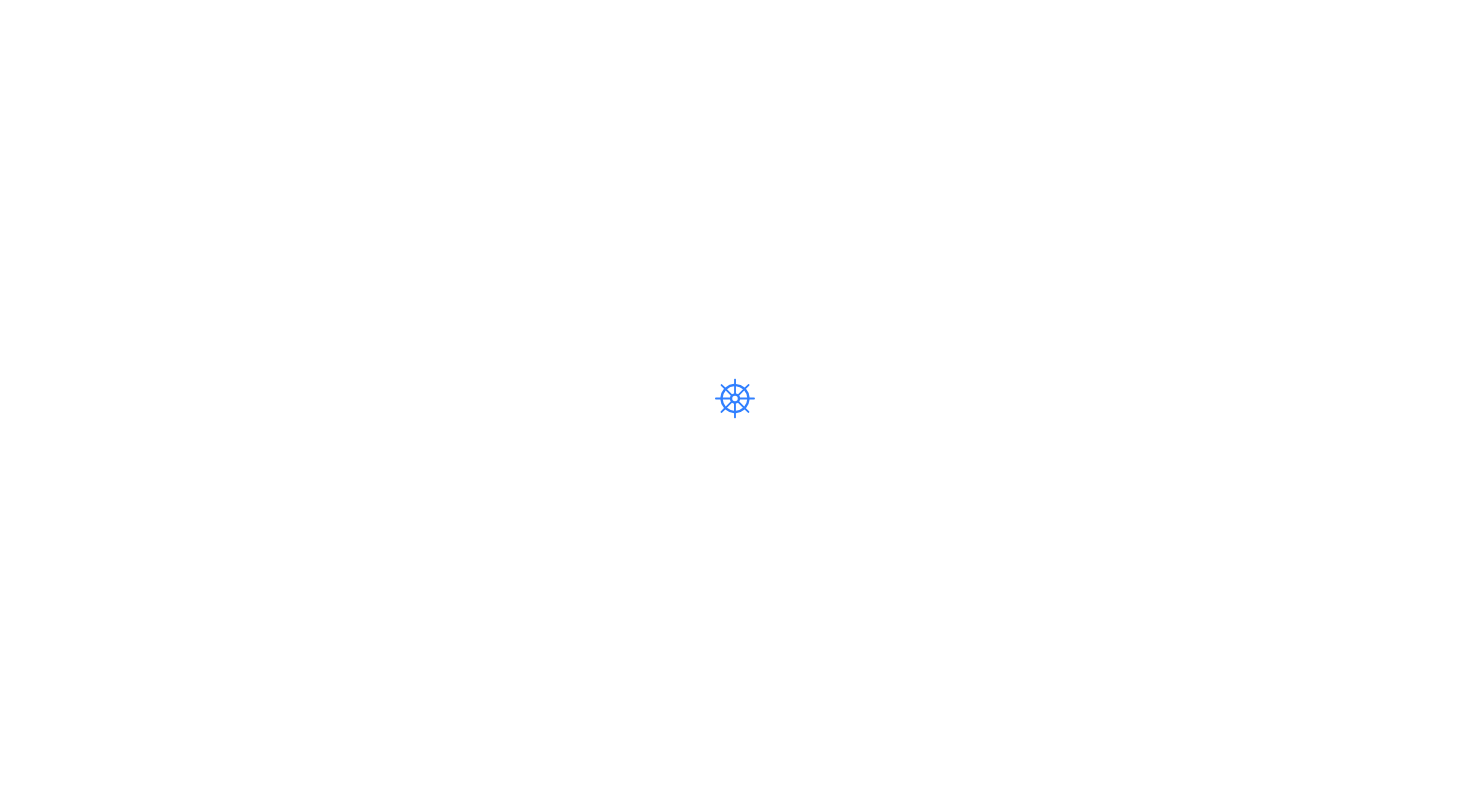 scroll, scrollTop: 0, scrollLeft: 0, axis: both 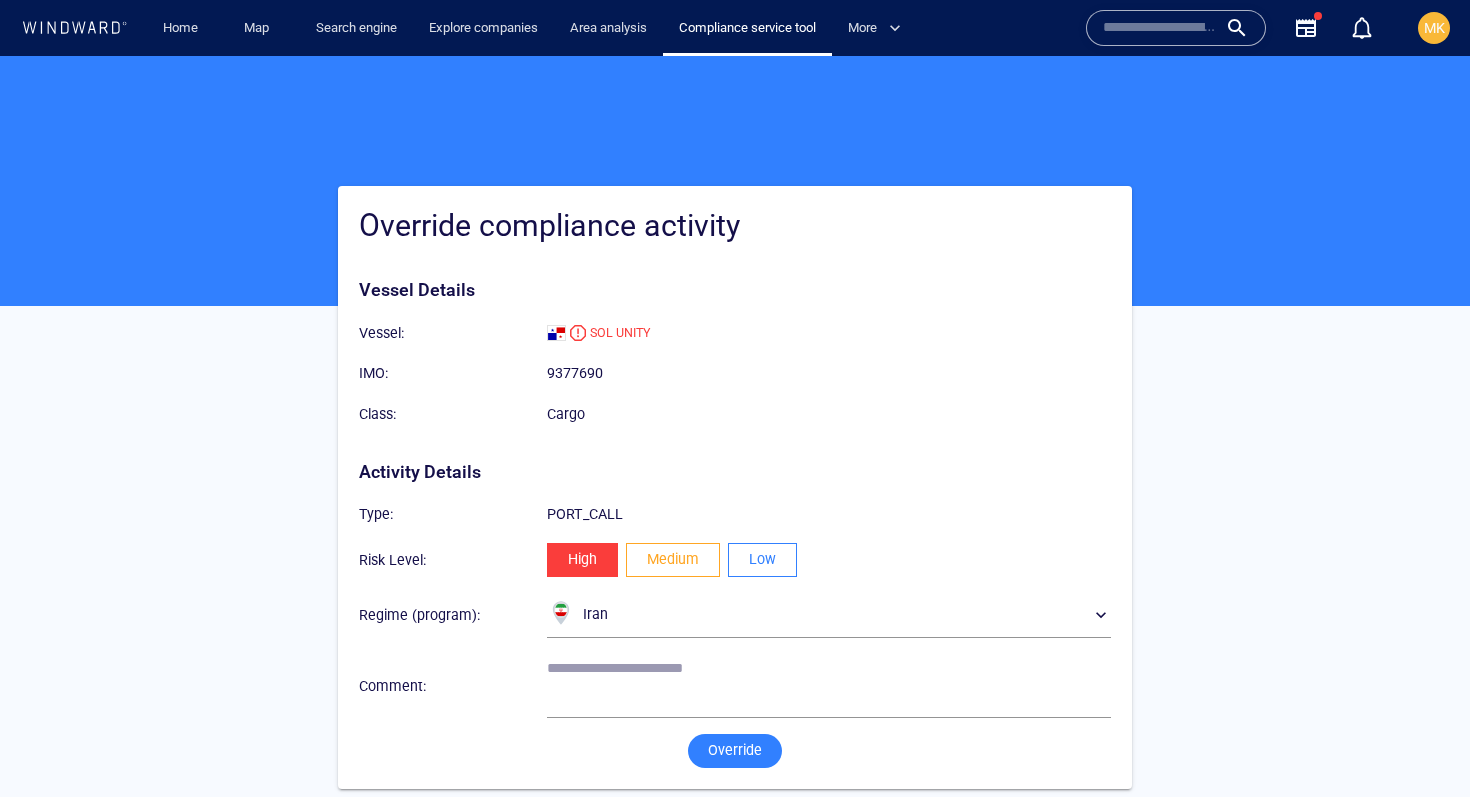 click on "Low" at bounding box center [762, 560] 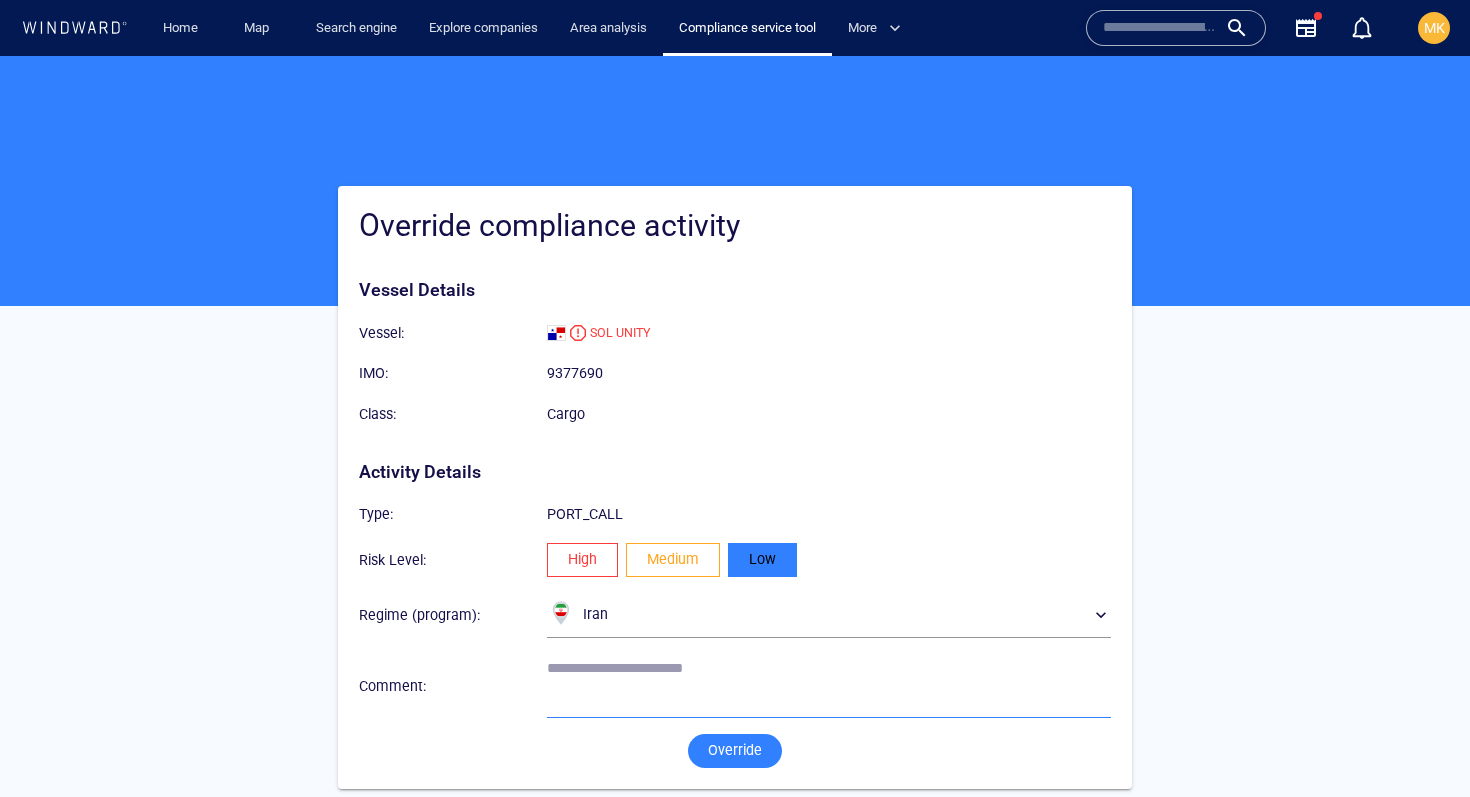 click at bounding box center [829, 685] 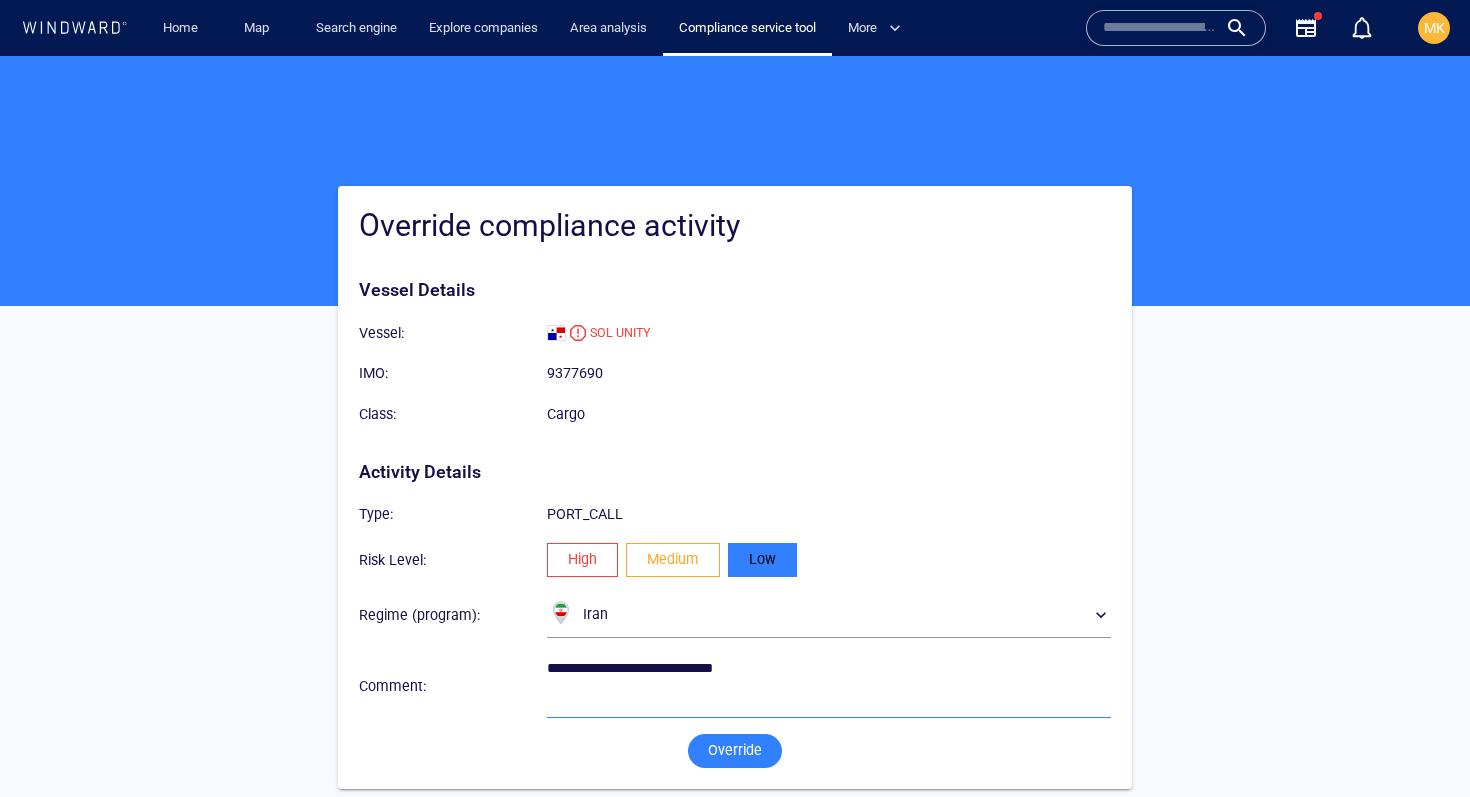 type on "**********" 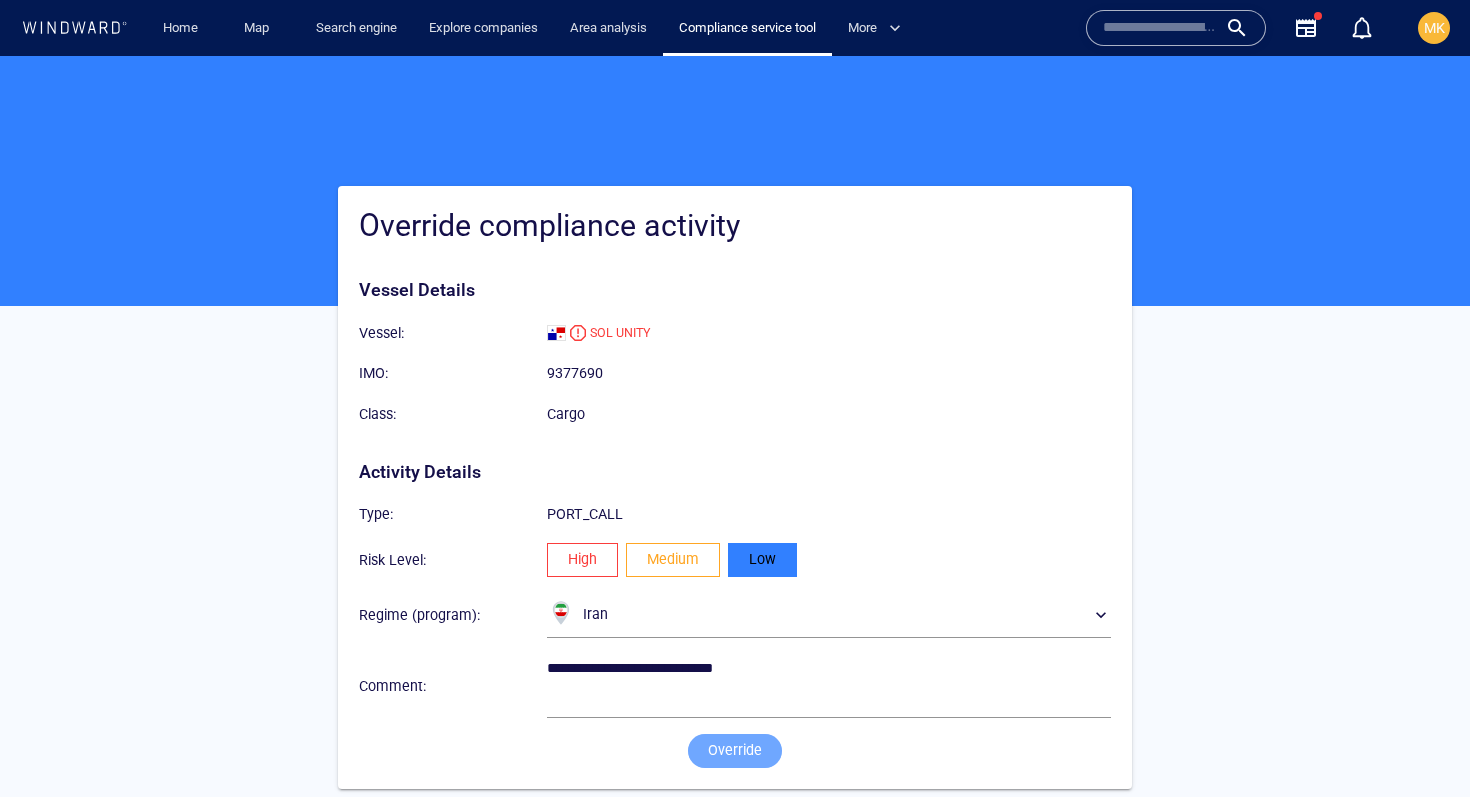 click on "Override" at bounding box center (735, 750) 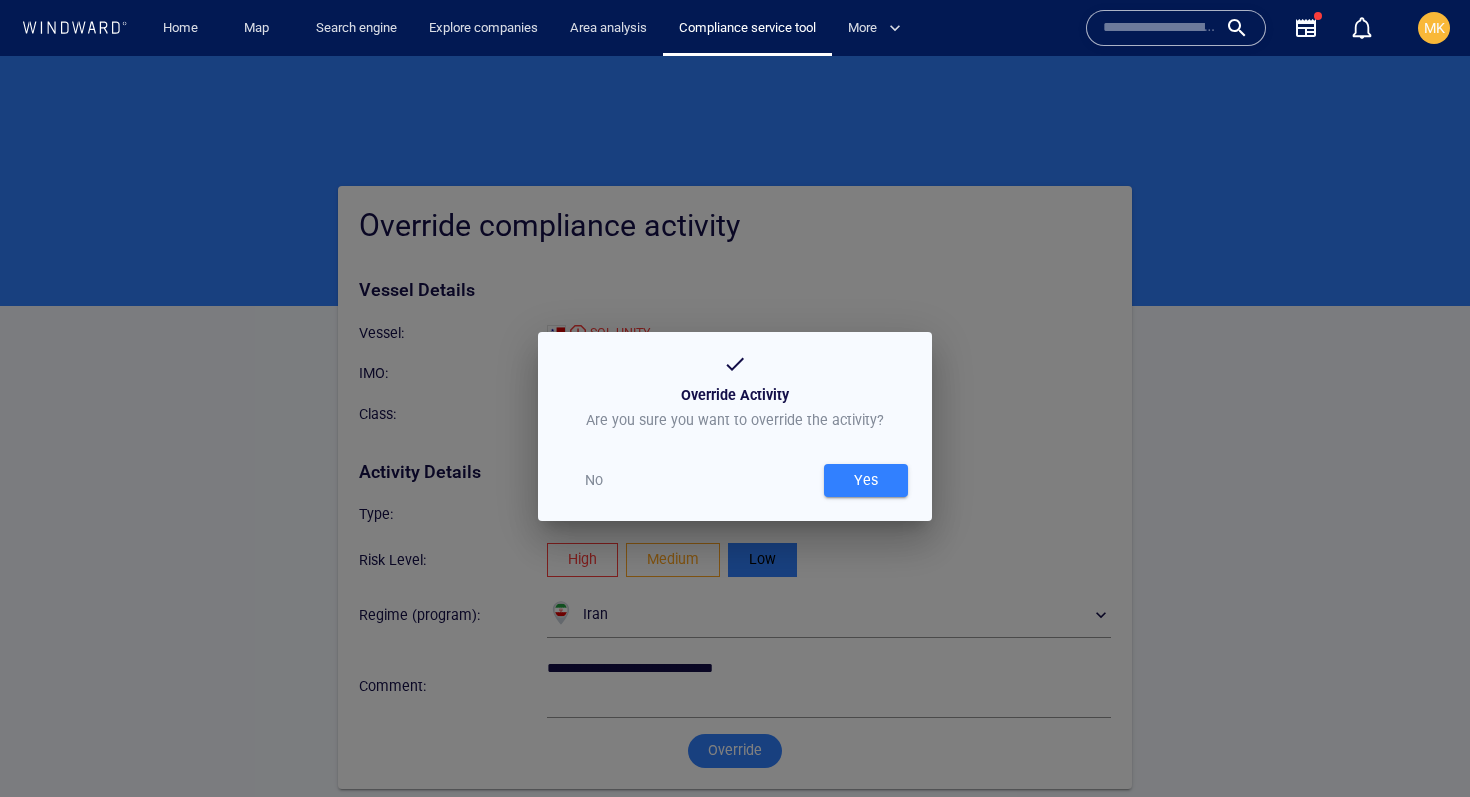 click on "Yes" at bounding box center (866, 480) 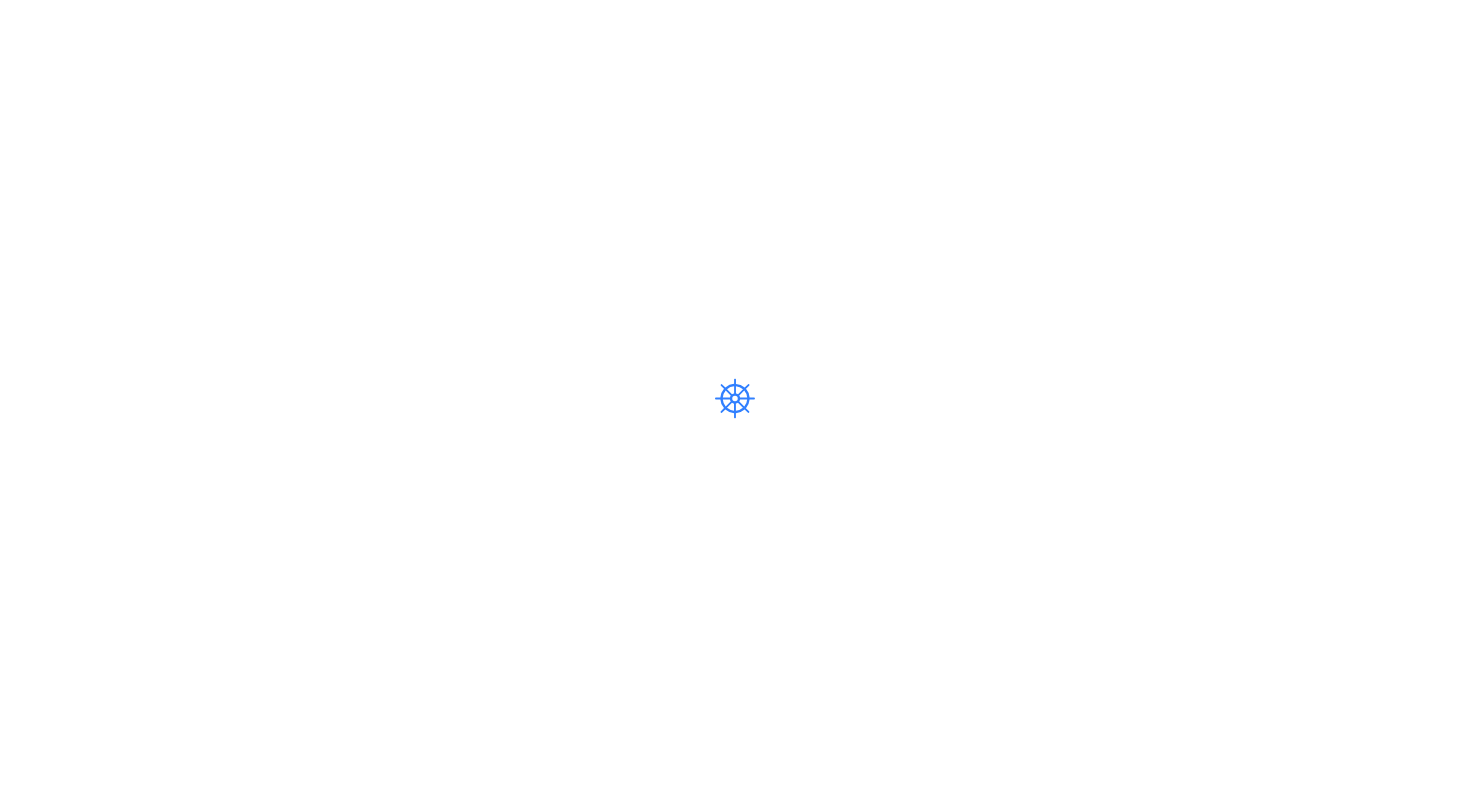 scroll, scrollTop: 0, scrollLeft: 0, axis: both 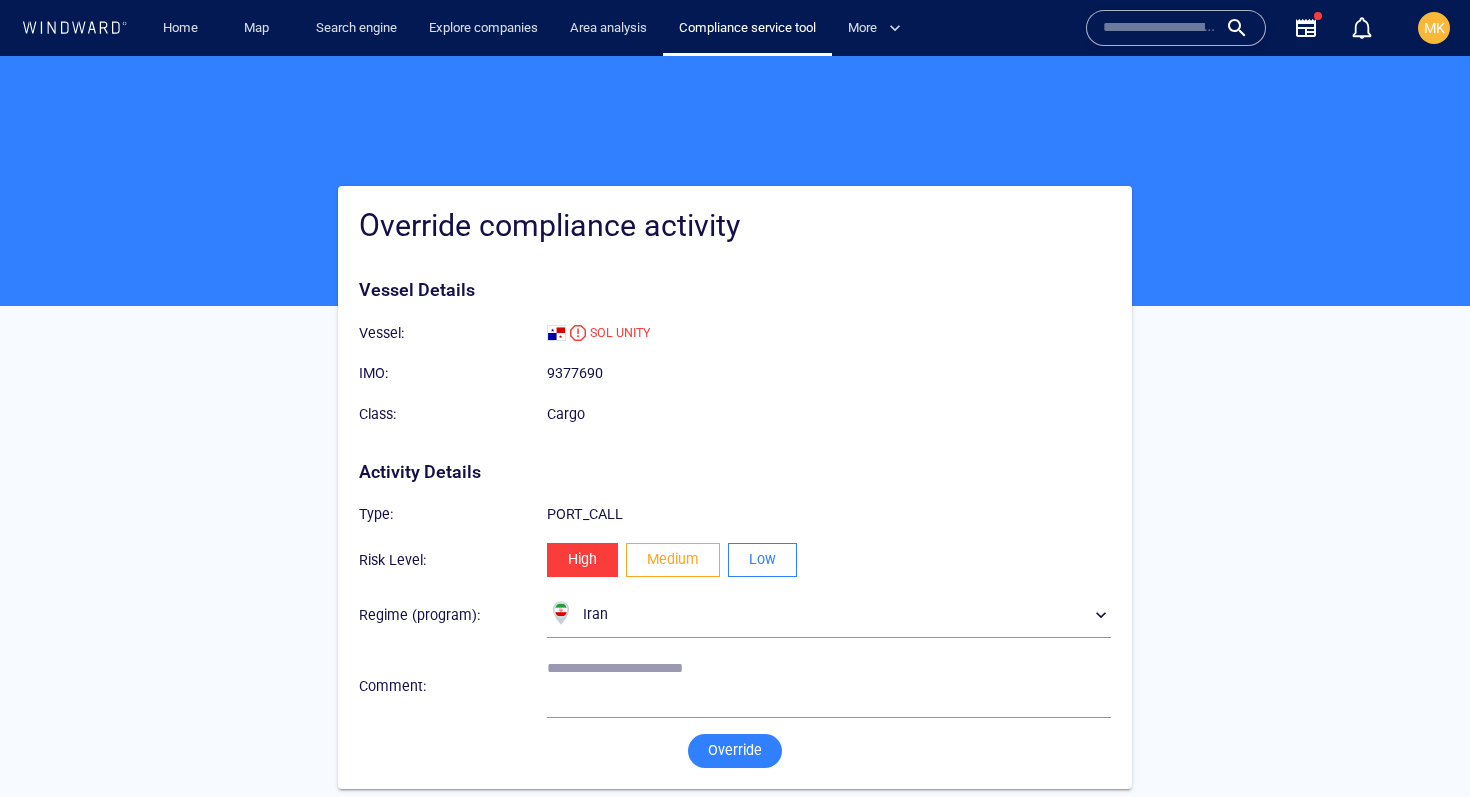 click on "Low" at bounding box center (762, 560) 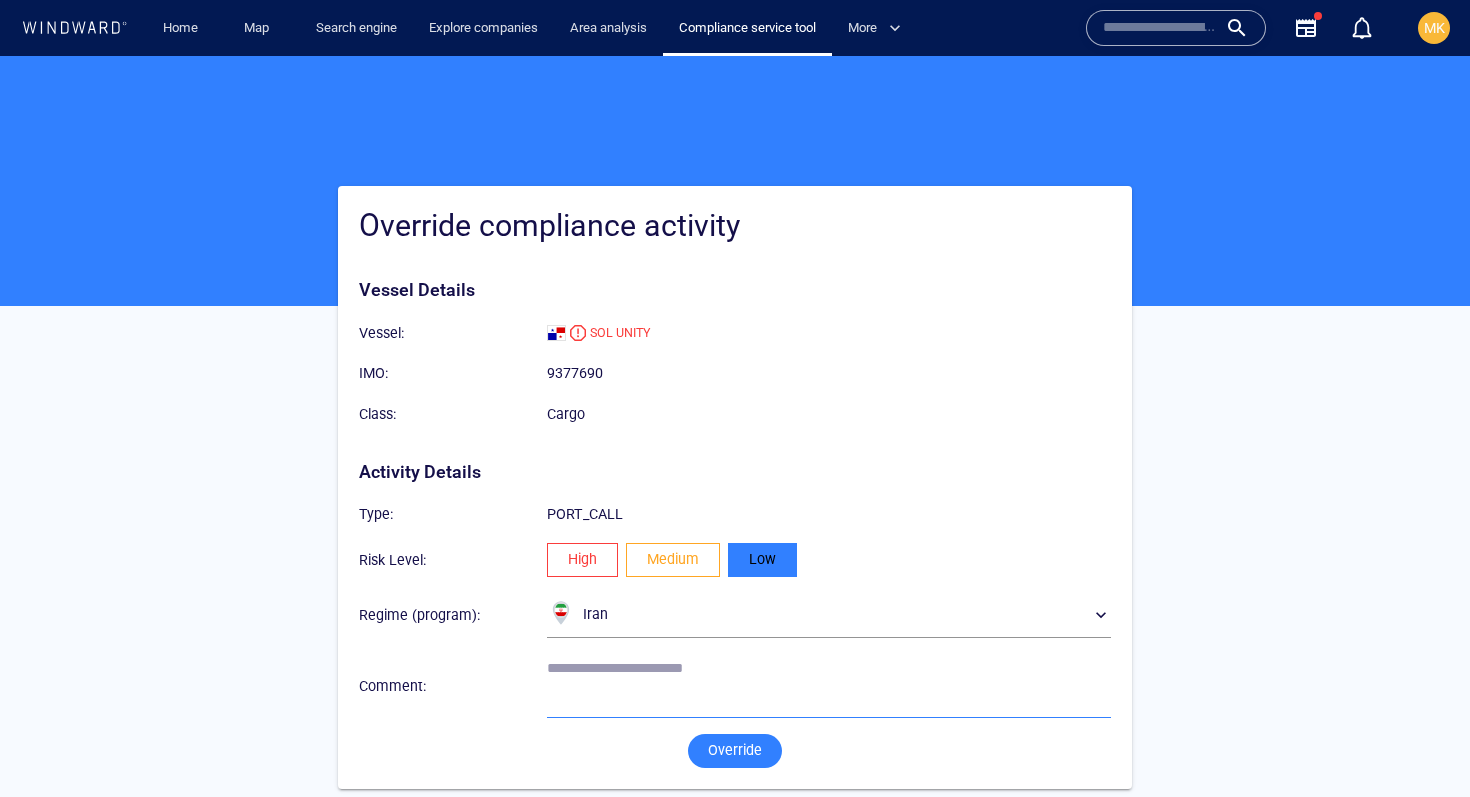 click at bounding box center (829, 685) 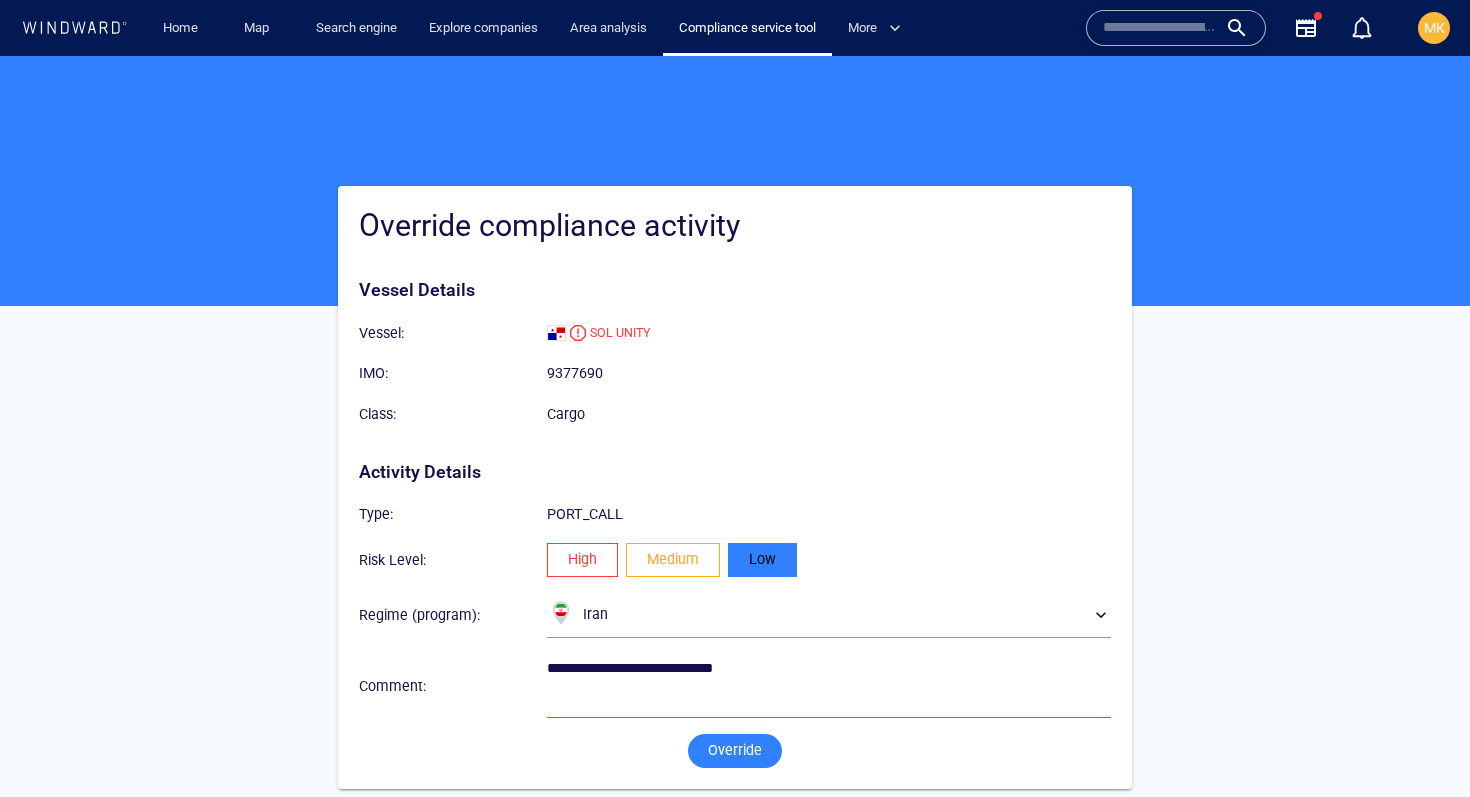 type on "**********" 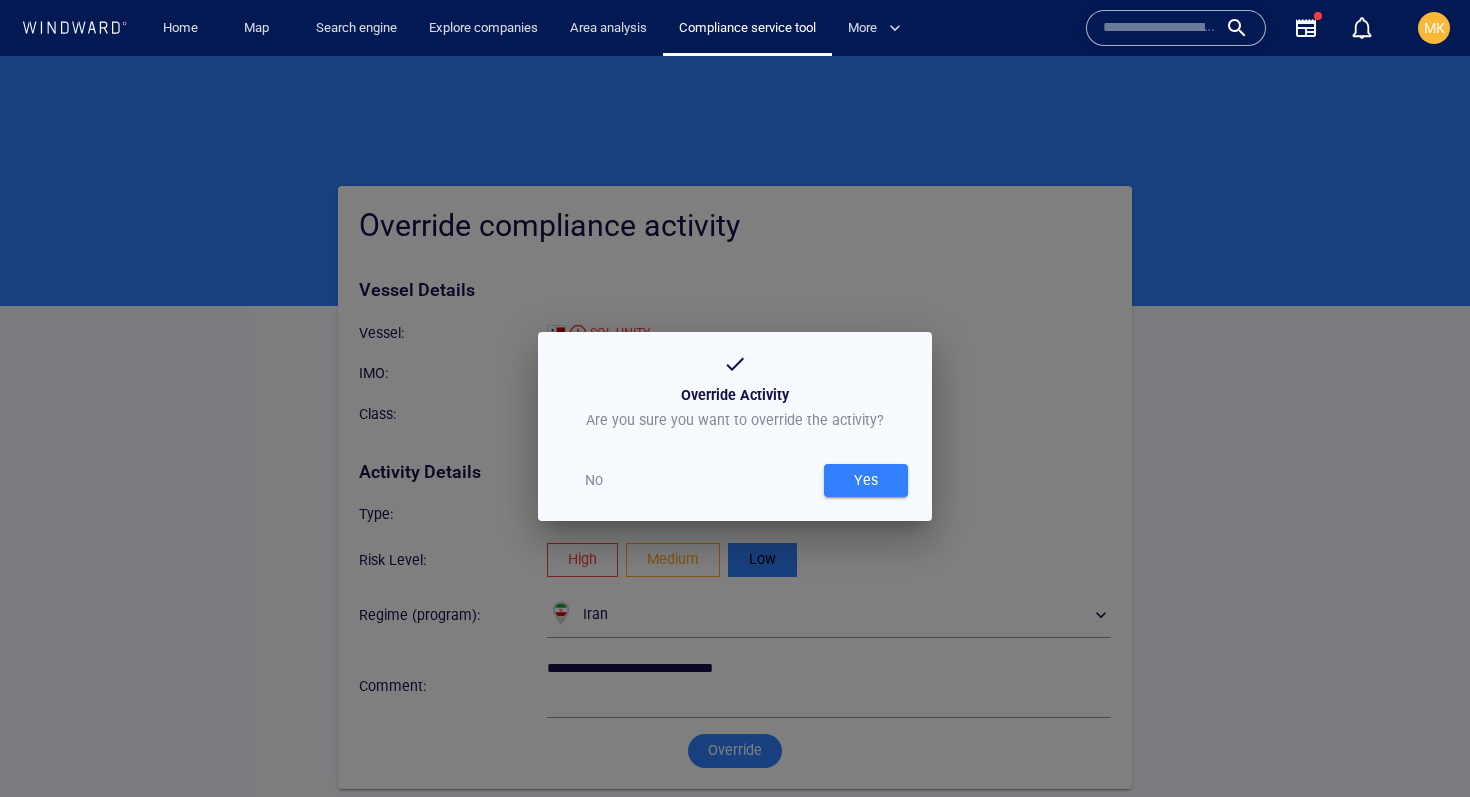 click on "Yes" at bounding box center (866, 480) 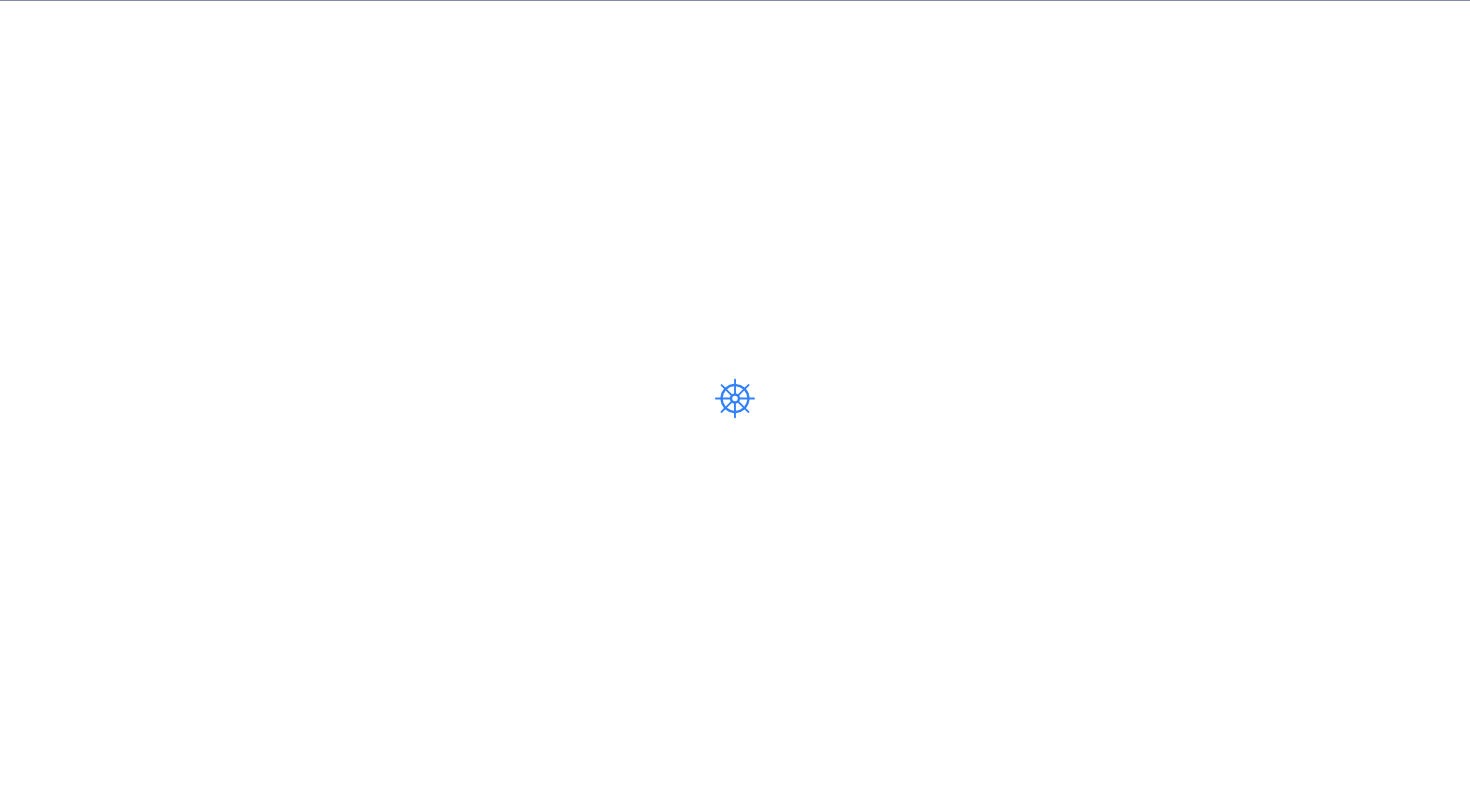 scroll, scrollTop: 0, scrollLeft: 0, axis: both 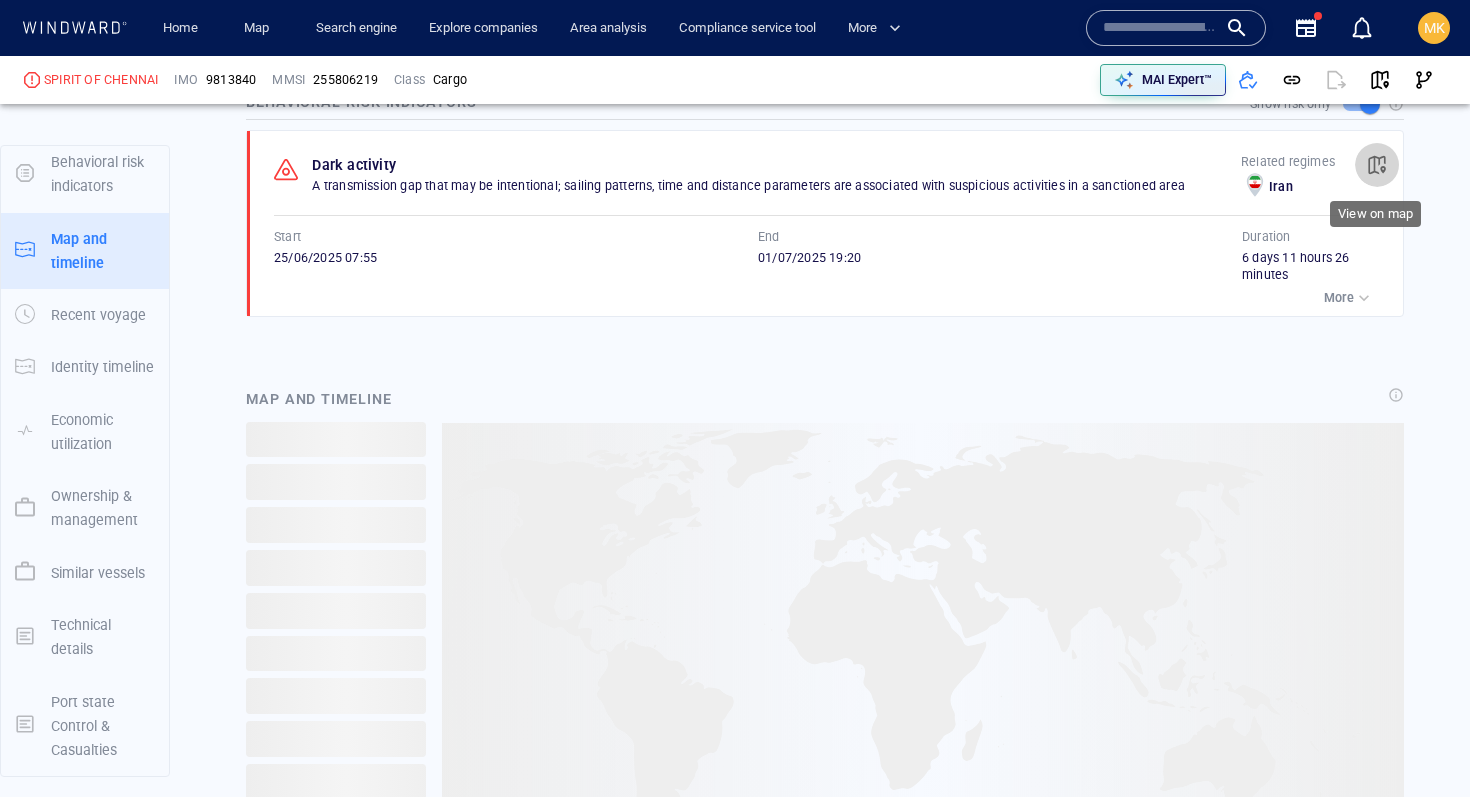 click at bounding box center [1377, 165] 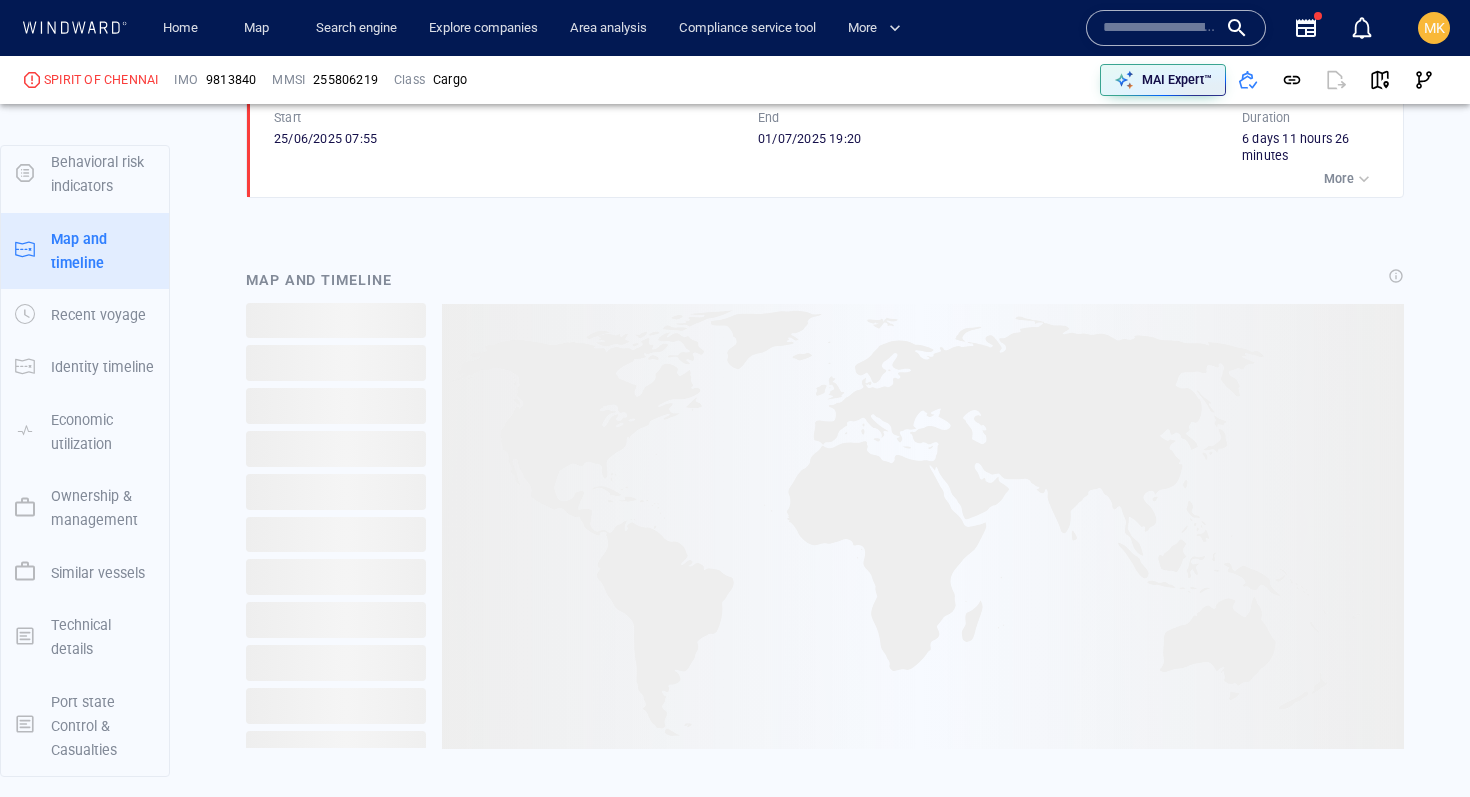 scroll, scrollTop: 1350, scrollLeft: 0, axis: vertical 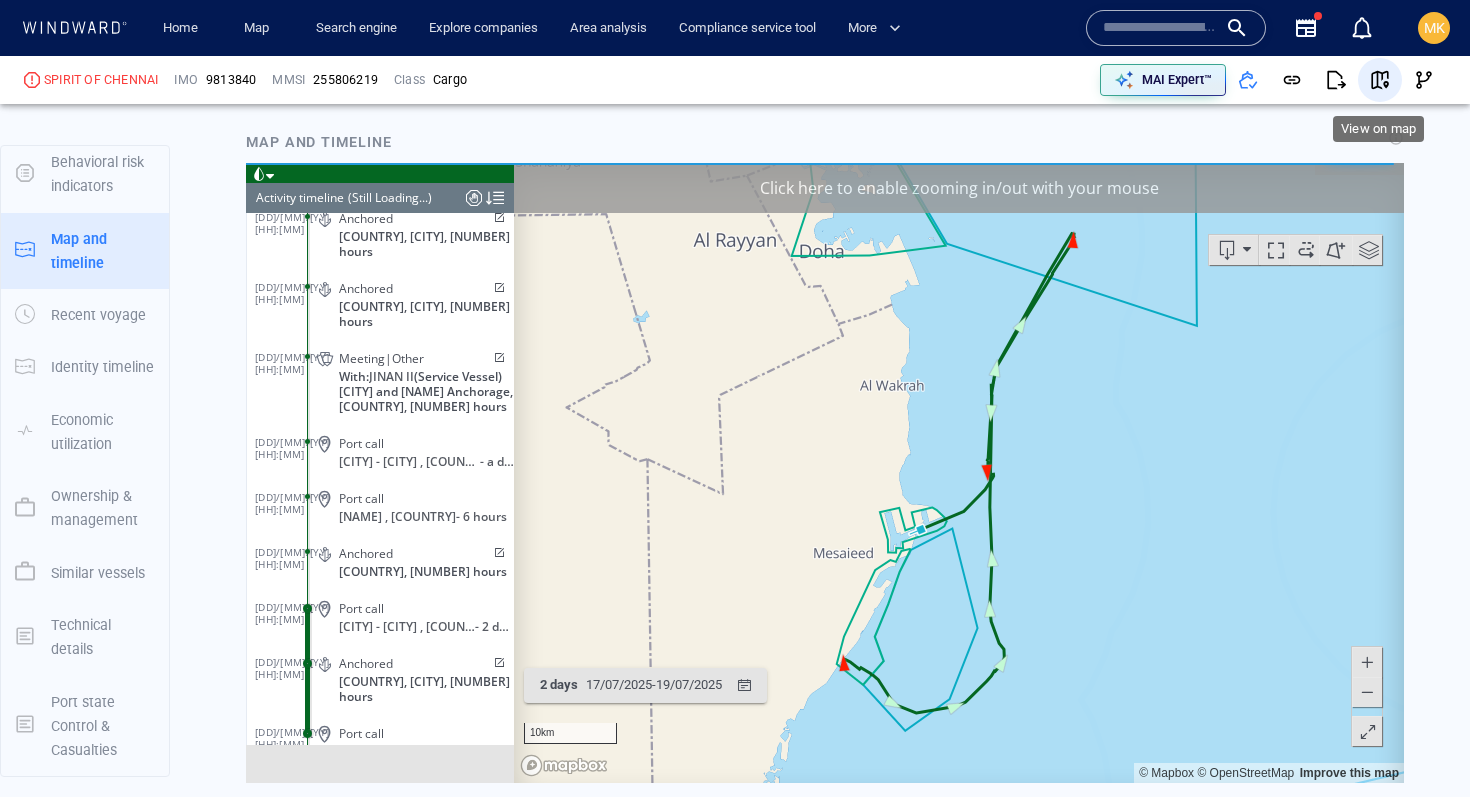 click at bounding box center (1380, 80) 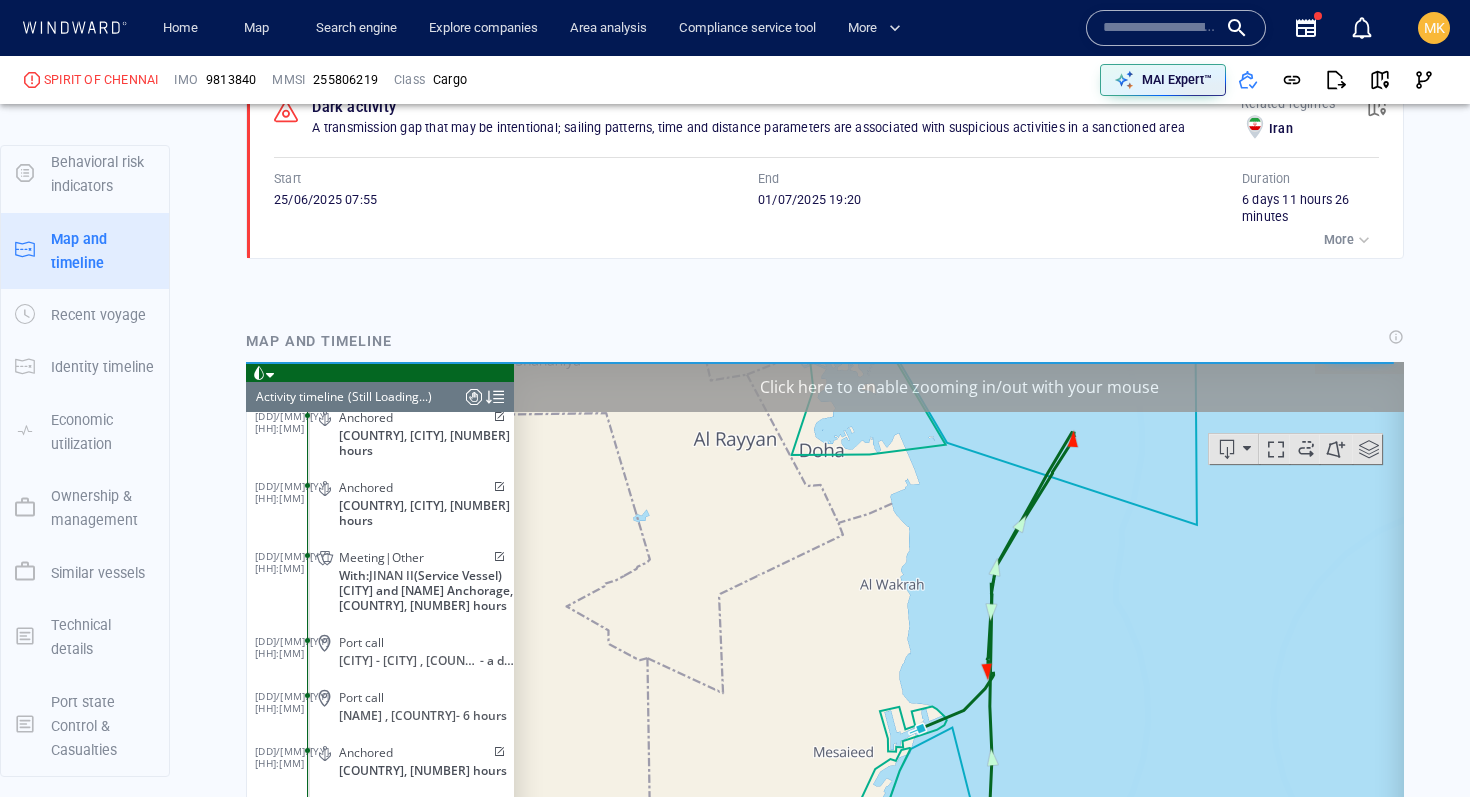 scroll, scrollTop: 1242, scrollLeft: 0, axis: vertical 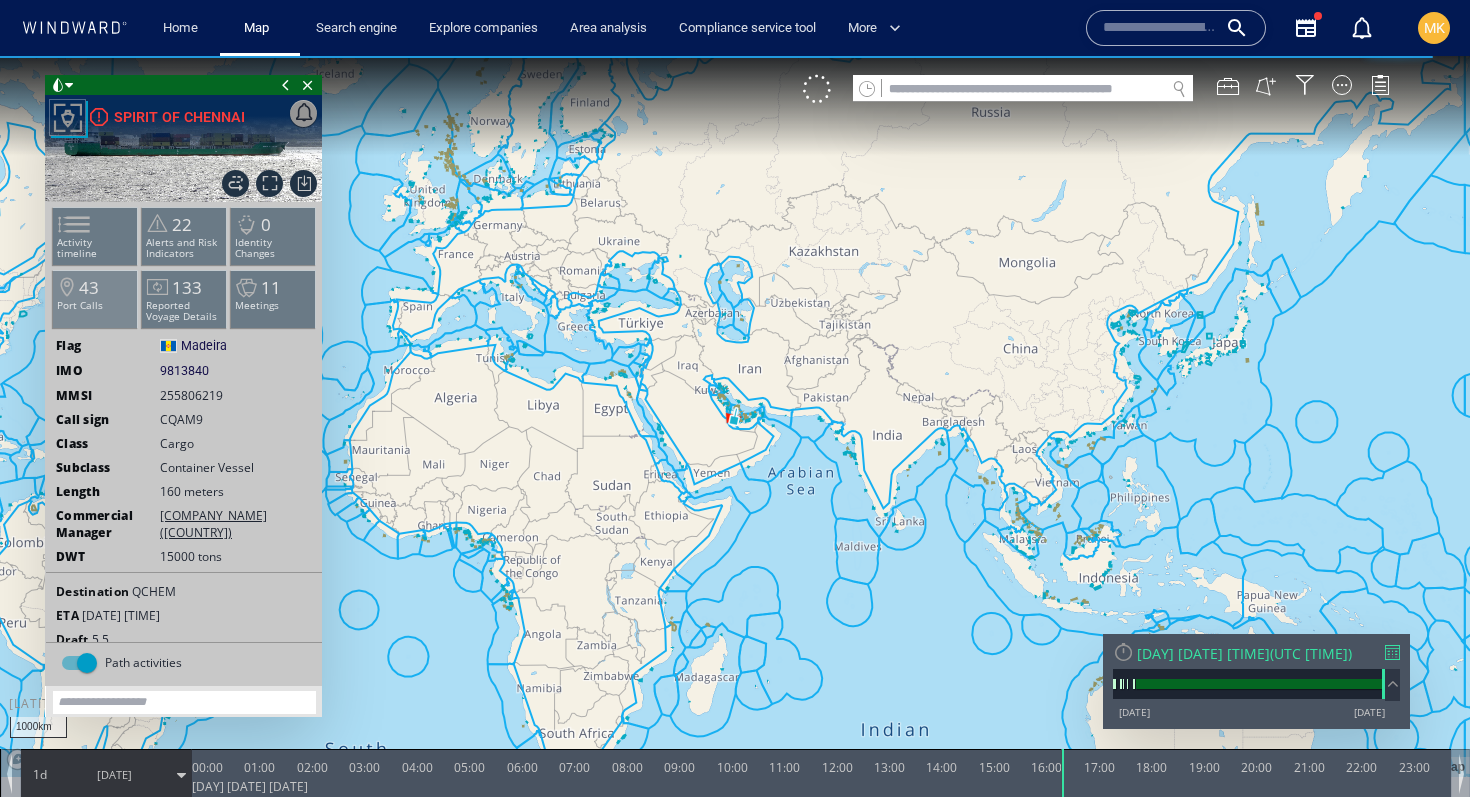 click on "Port Calls" at bounding box center (95, 305) 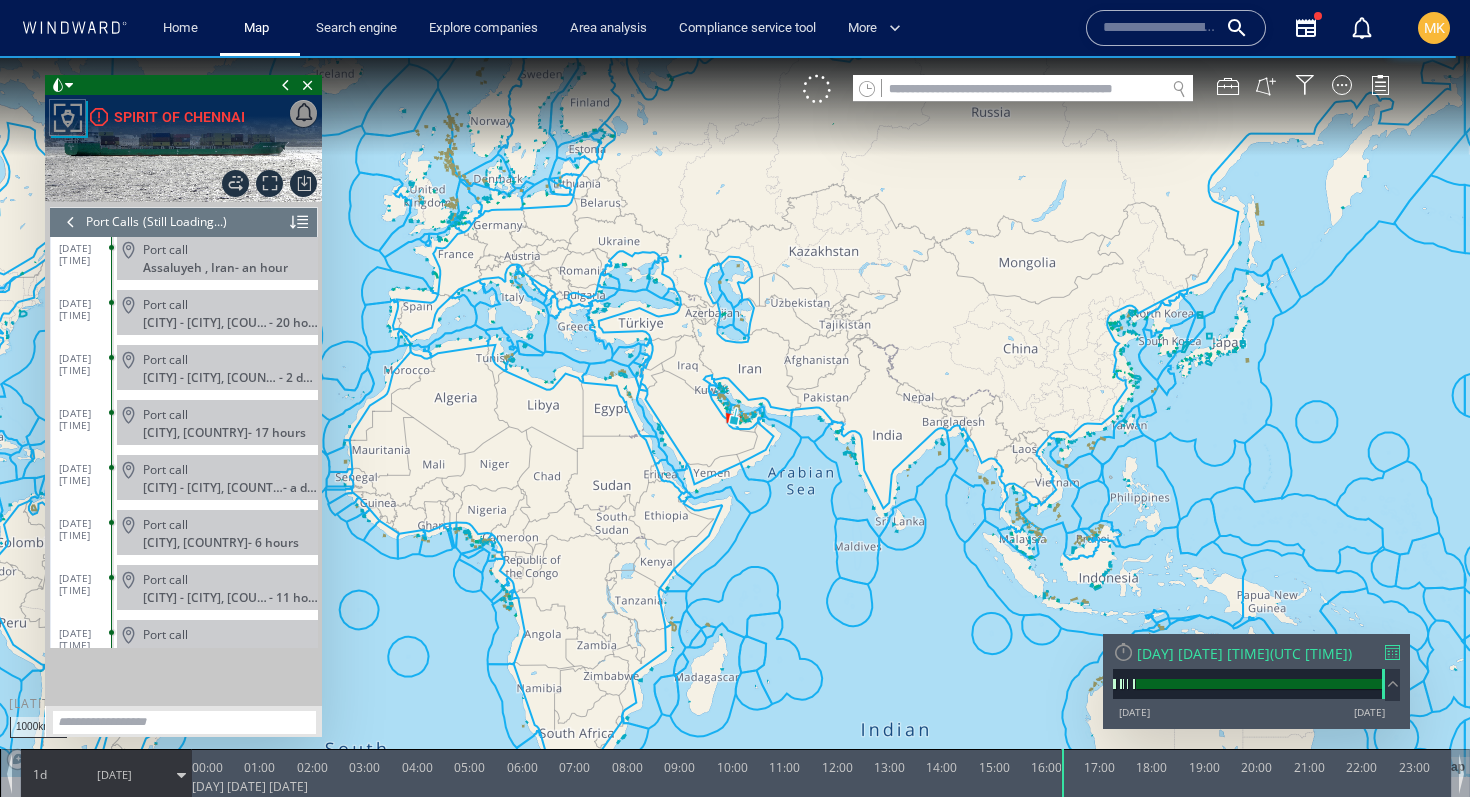 scroll, scrollTop: 1434, scrollLeft: 0, axis: vertical 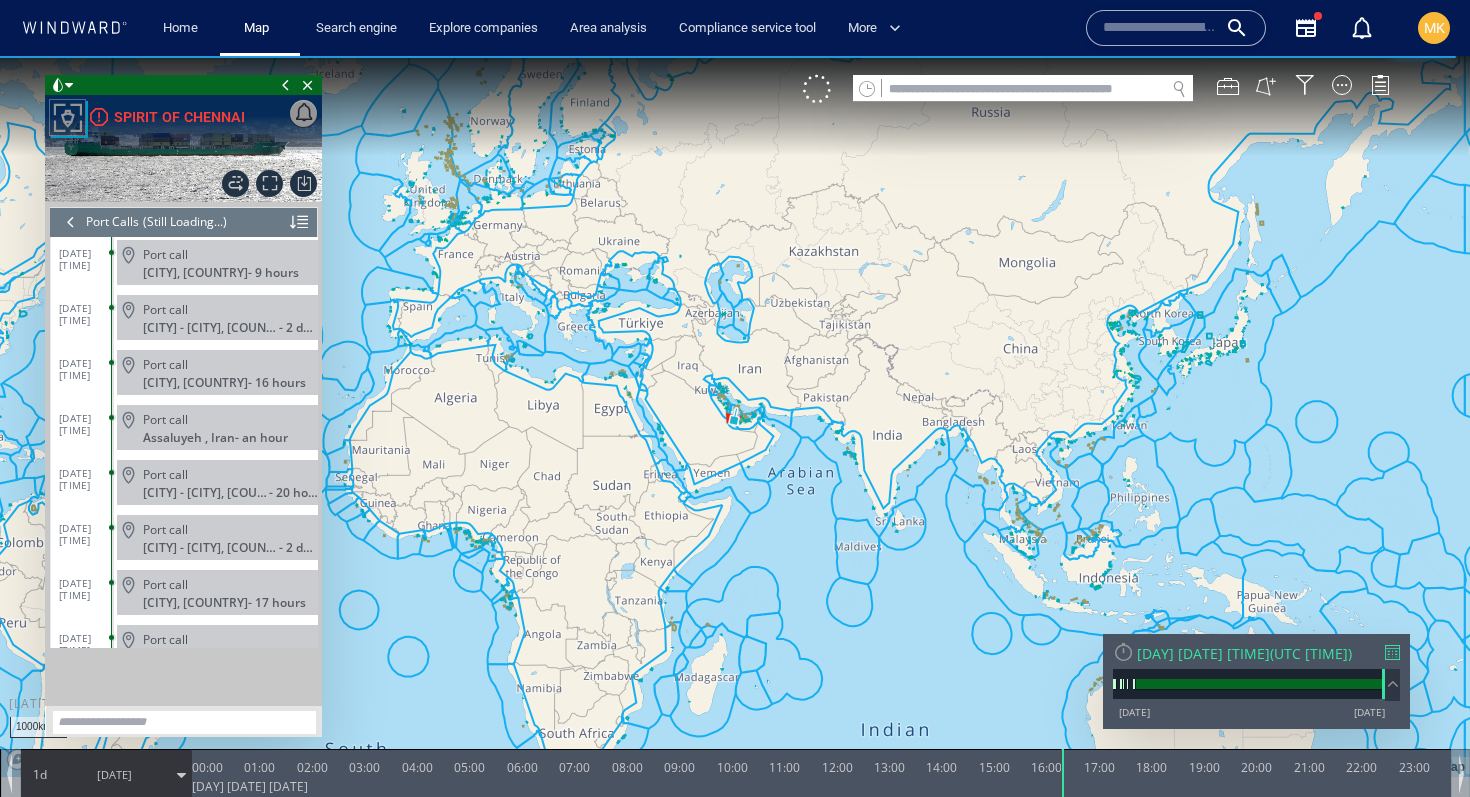 click on "[LOCATION] - an hour" at bounding box center (230, 437) 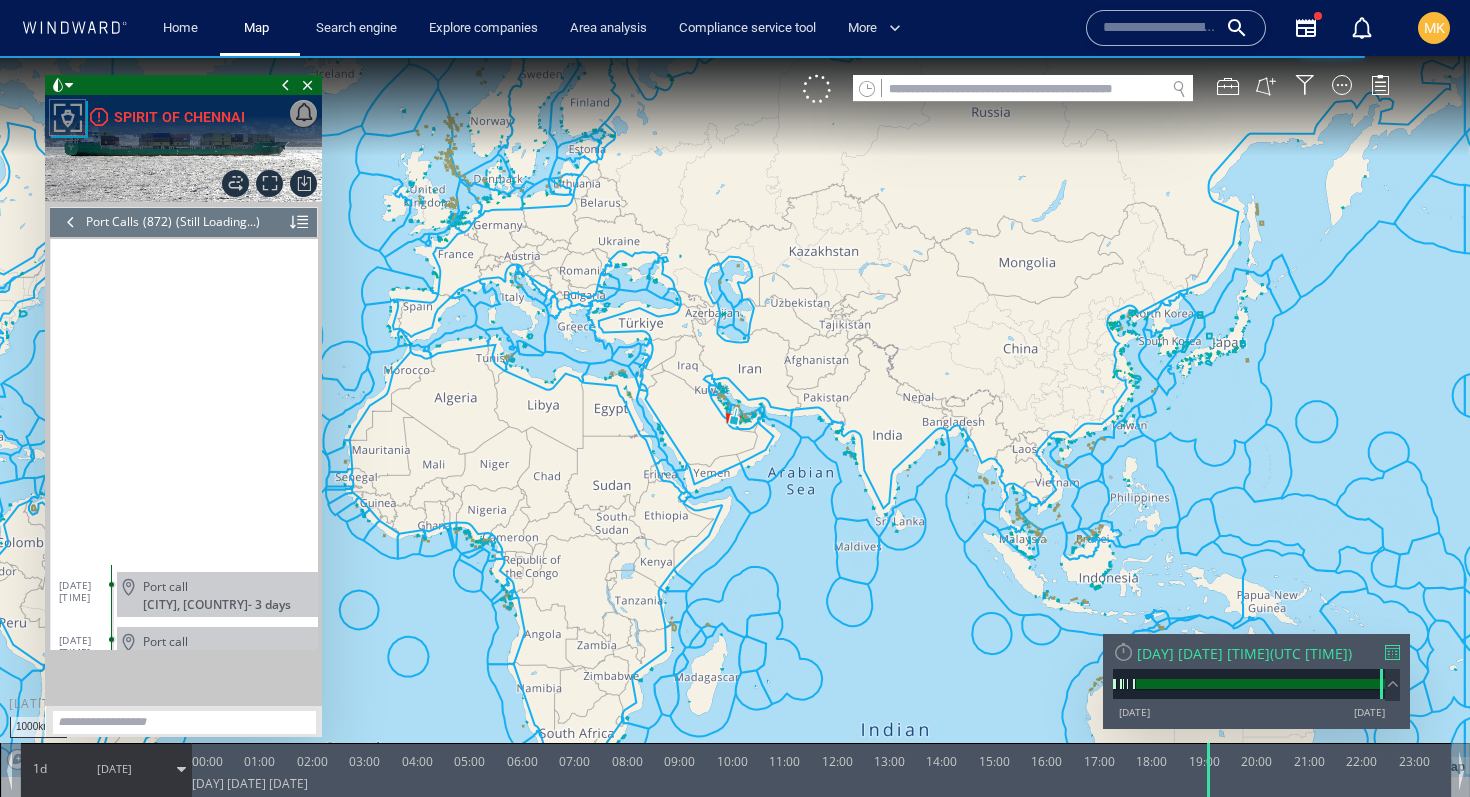 scroll, scrollTop: 47549, scrollLeft: 0, axis: vertical 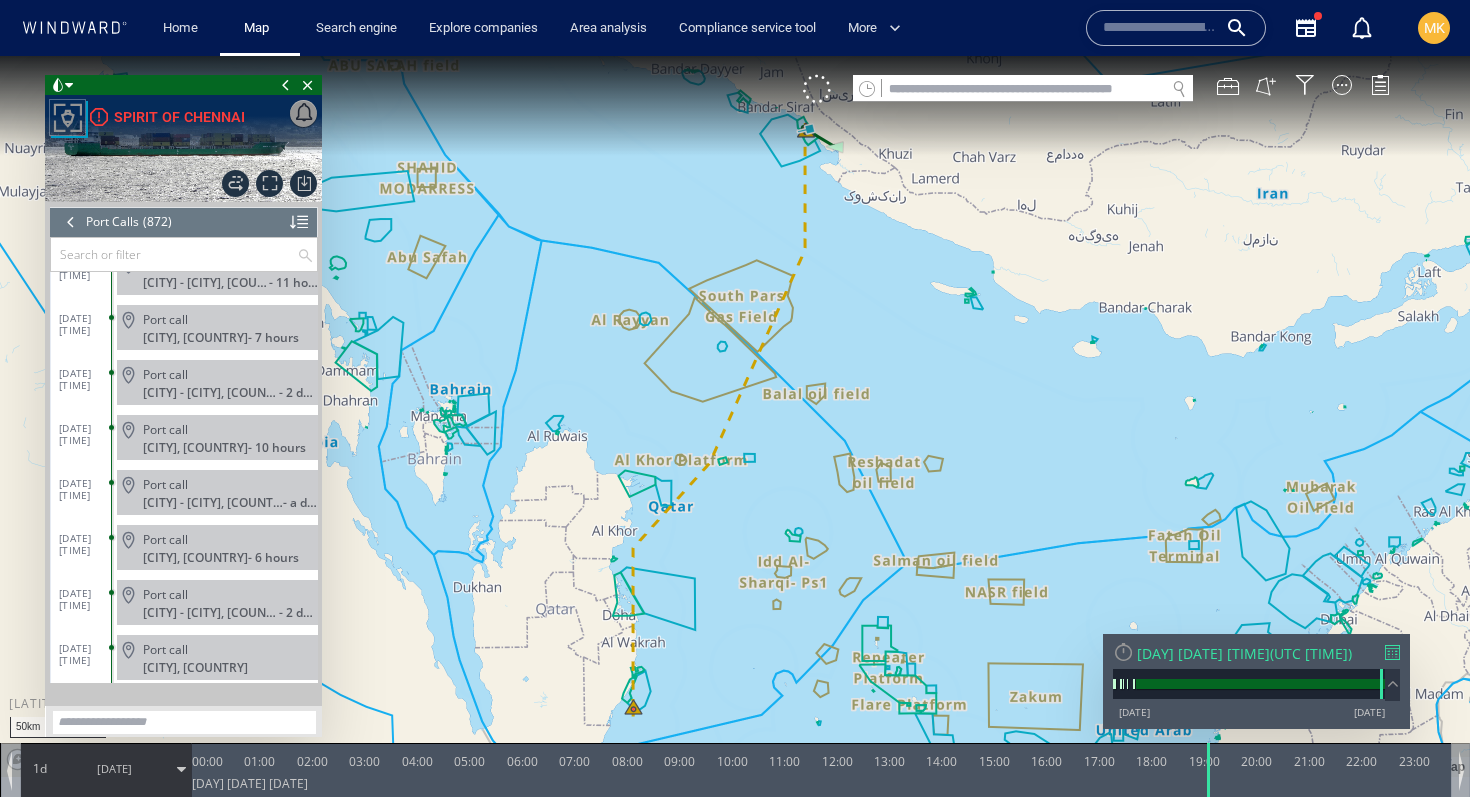 click on "[DATE]" at bounding box center [114, 769] 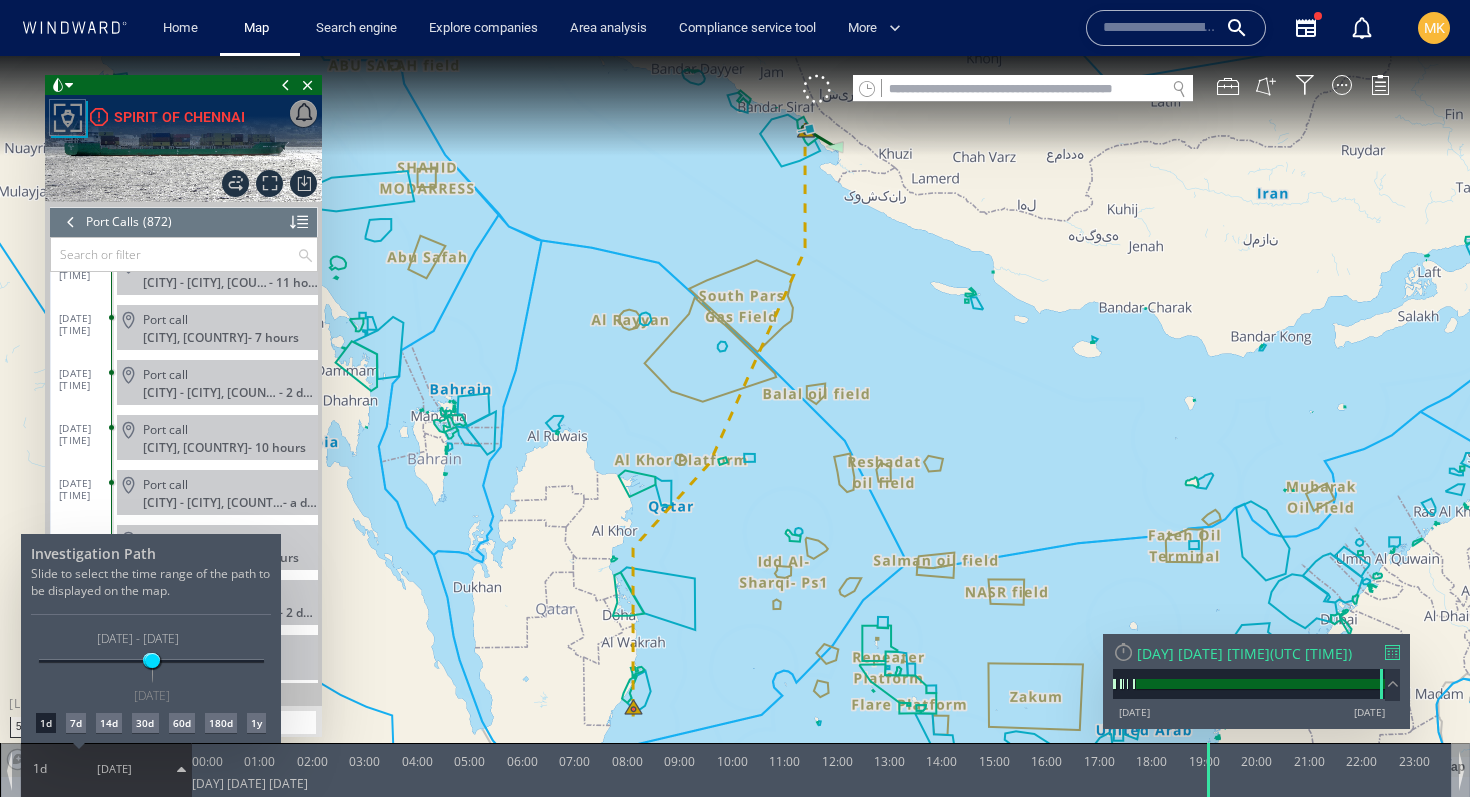 click on "[DATE] [DATE] [DATE] [DATE] [DATE] - [DATE] [DATE]" at bounding box center (151, 662) 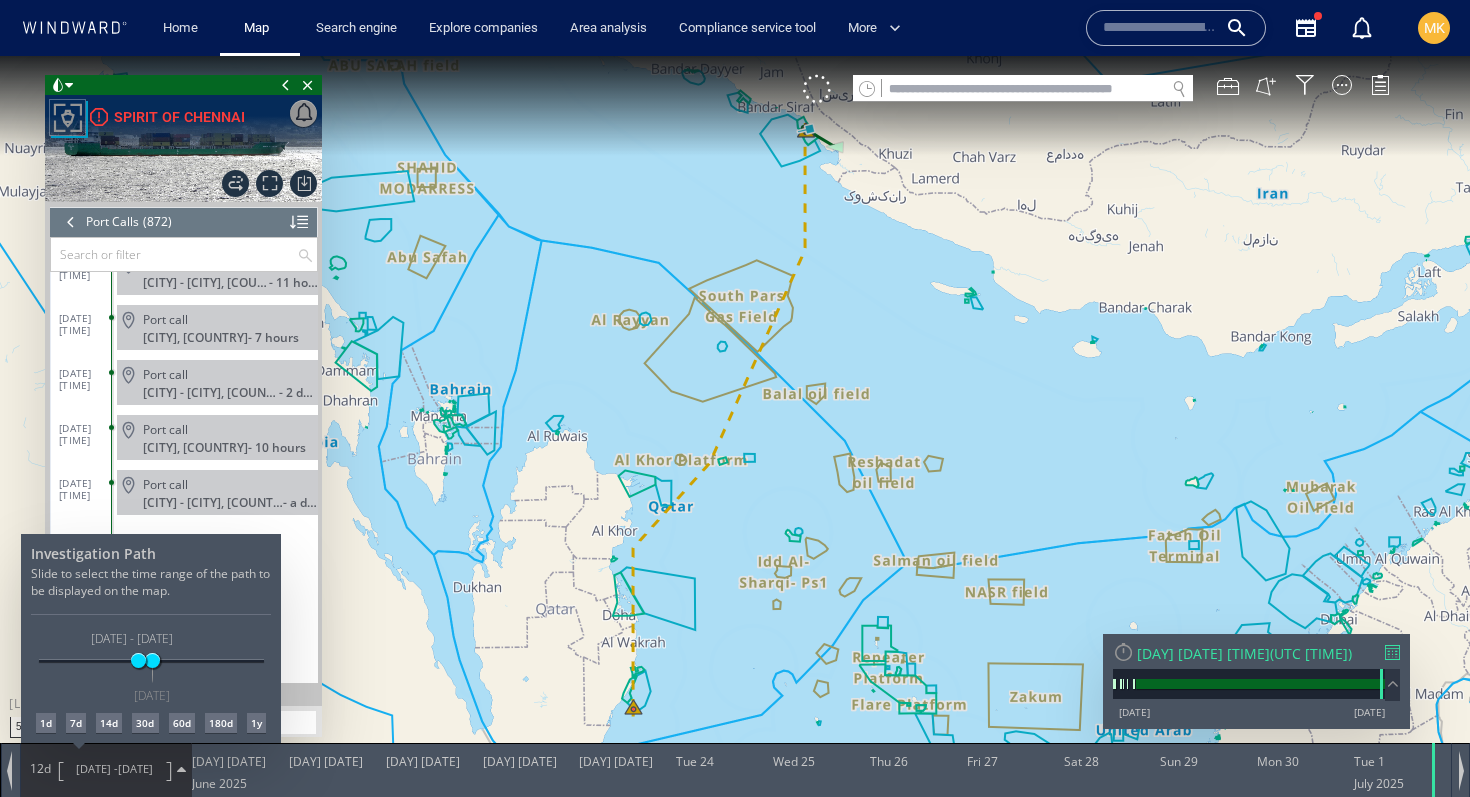 scroll, scrollTop: 47190, scrollLeft: 0, axis: vertical 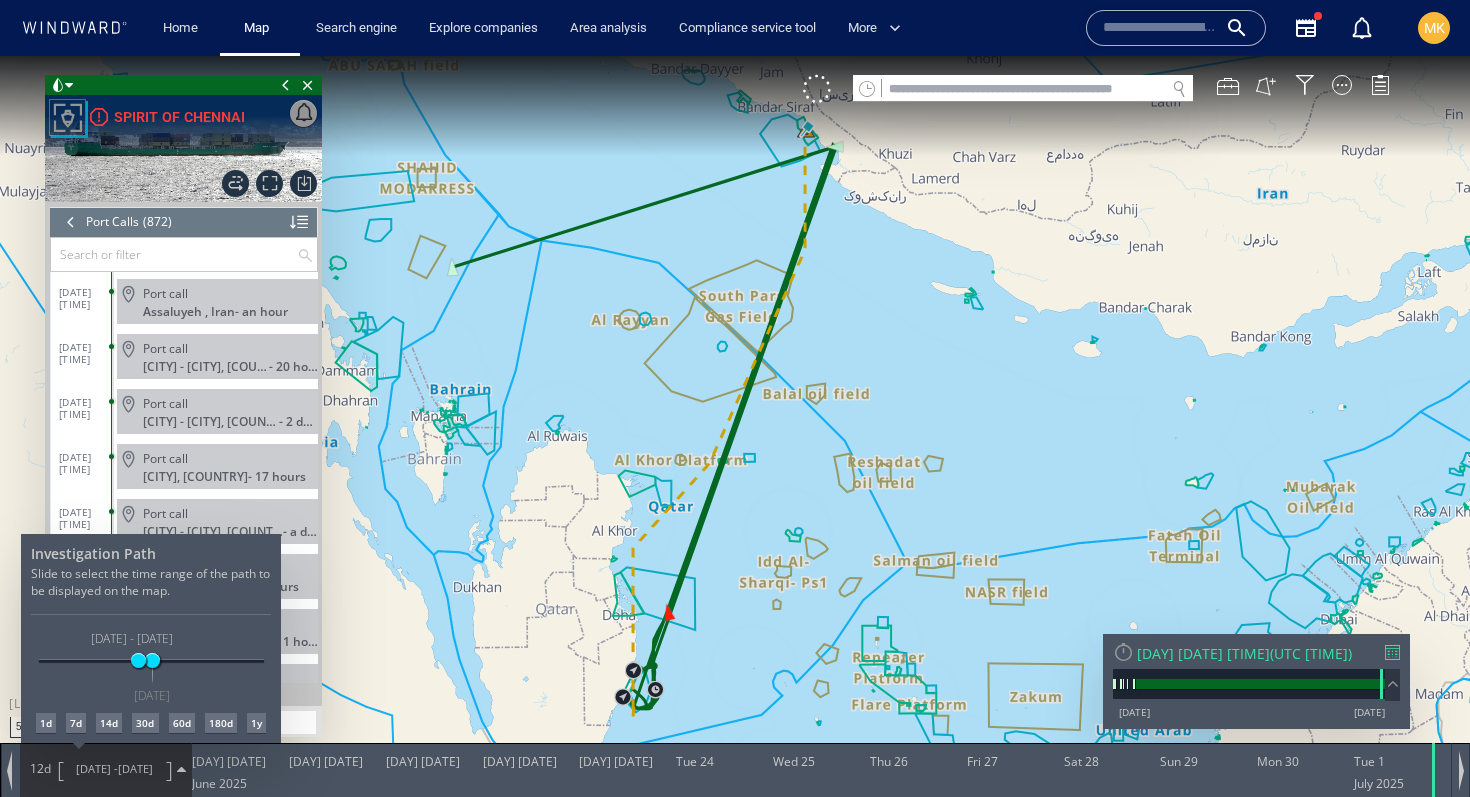 click at bounding box center [735, 426] 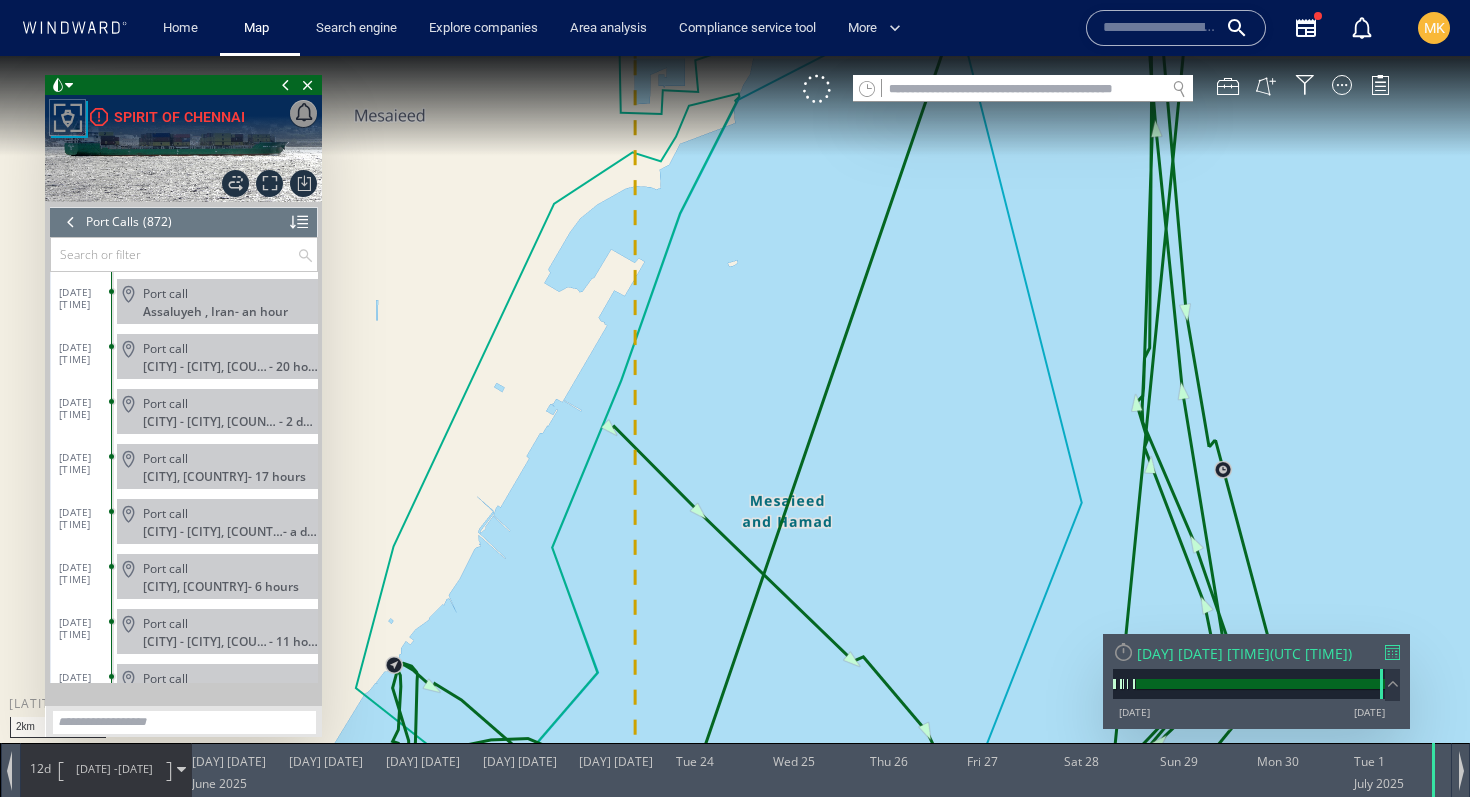 drag, startPoint x: 616, startPoint y: 602, endPoint x: 689, endPoint y: 158, distance: 449.96112 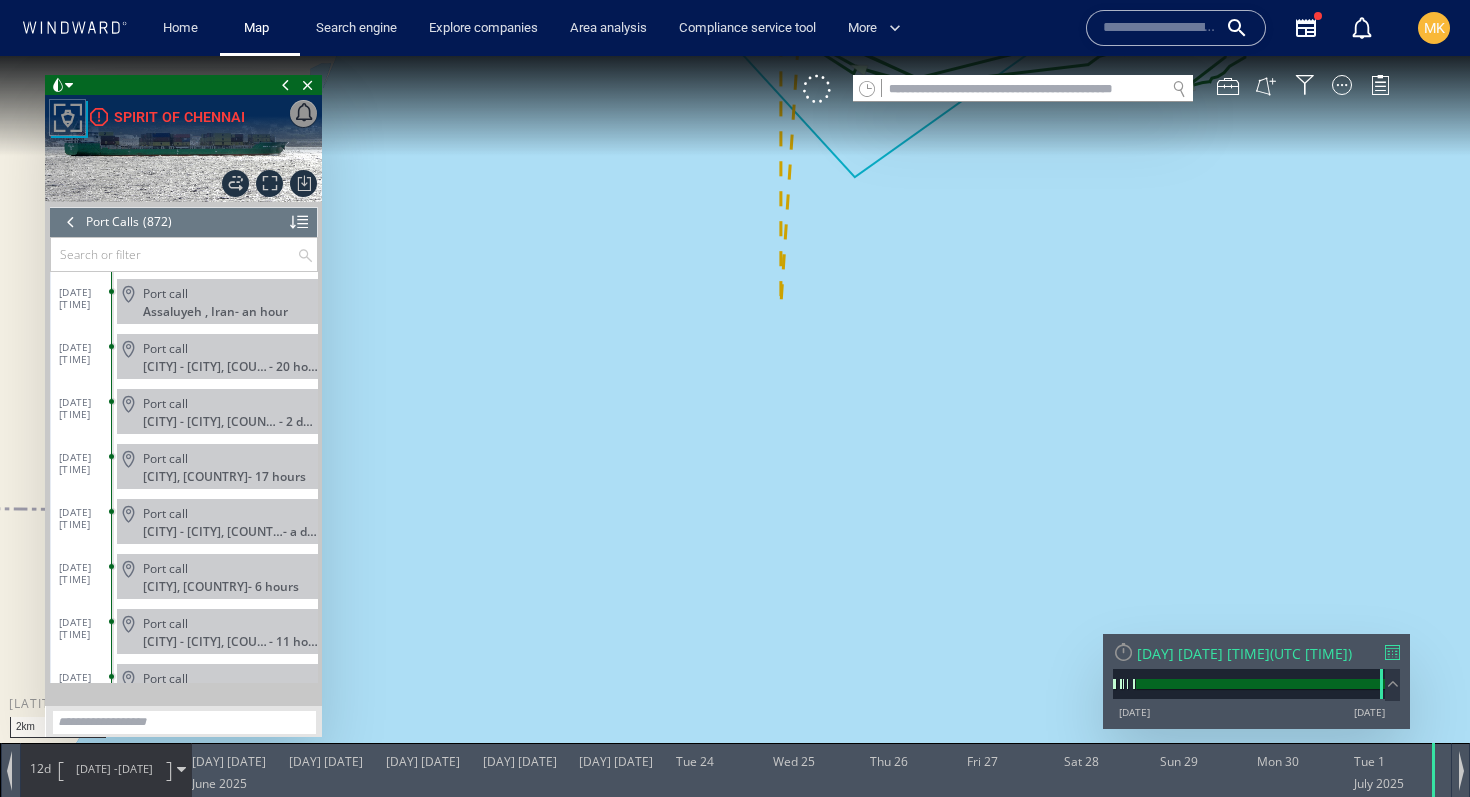 drag, startPoint x: 729, startPoint y: 370, endPoint x: 617, endPoint y: 697, distance: 345.64865 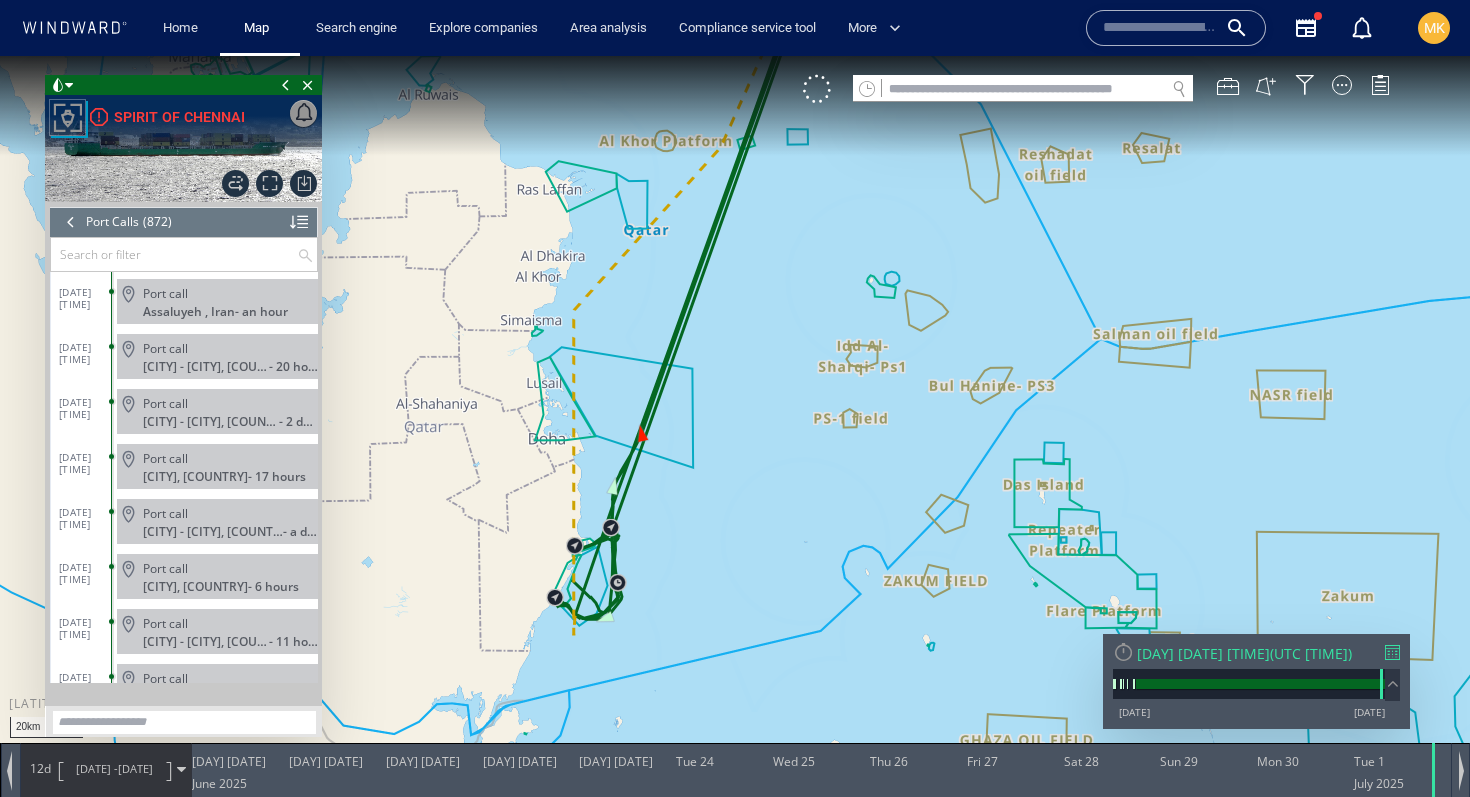 drag, startPoint x: 795, startPoint y: 216, endPoint x: 721, endPoint y: 591, distance: 382.2316 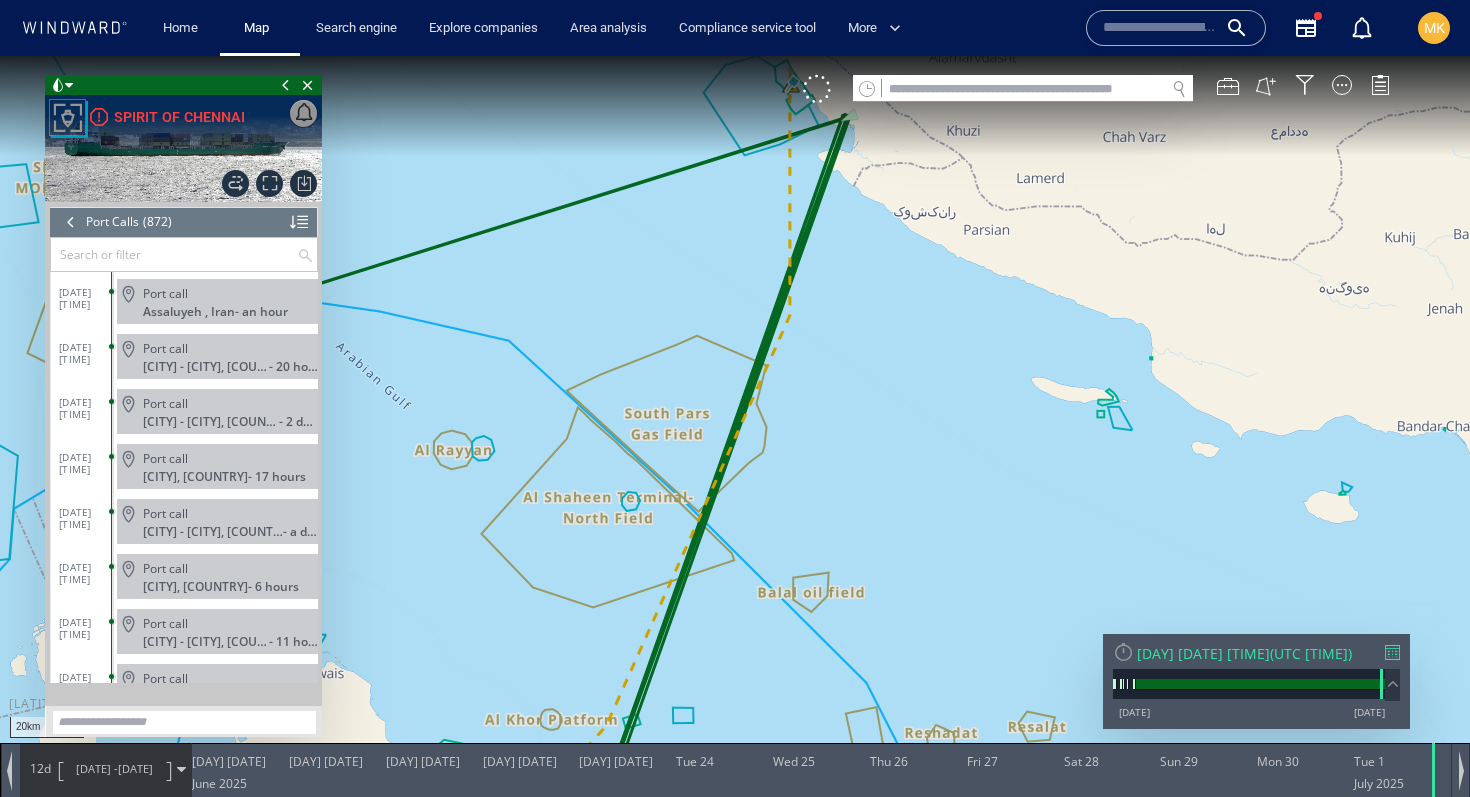 drag, startPoint x: 837, startPoint y: 222, endPoint x: 822, endPoint y: 406, distance: 184.6104 